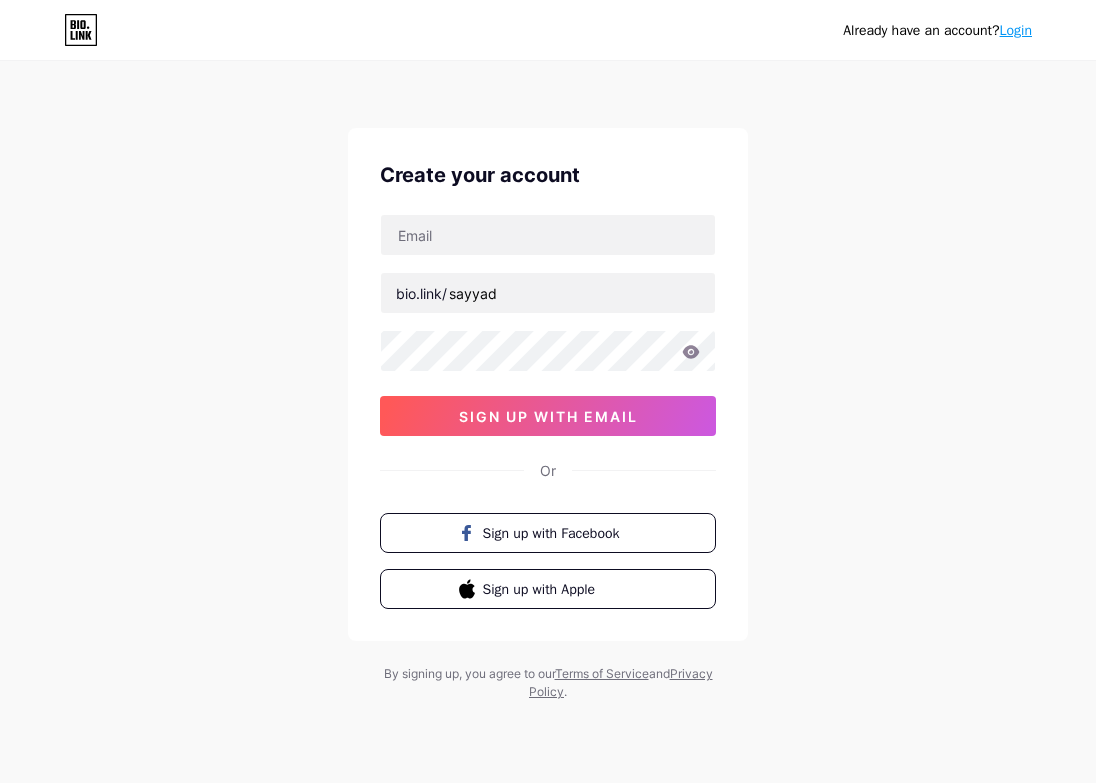 scroll, scrollTop: 0, scrollLeft: 0, axis: both 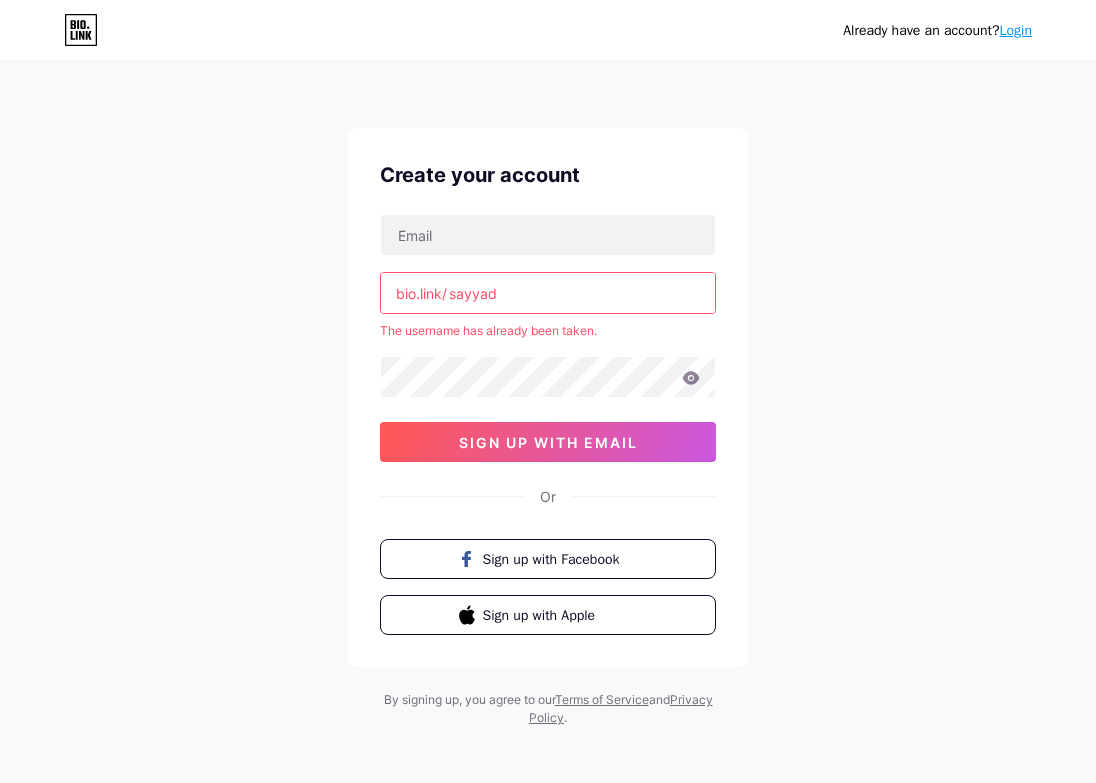 click on "sayyad" at bounding box center [548, 293] 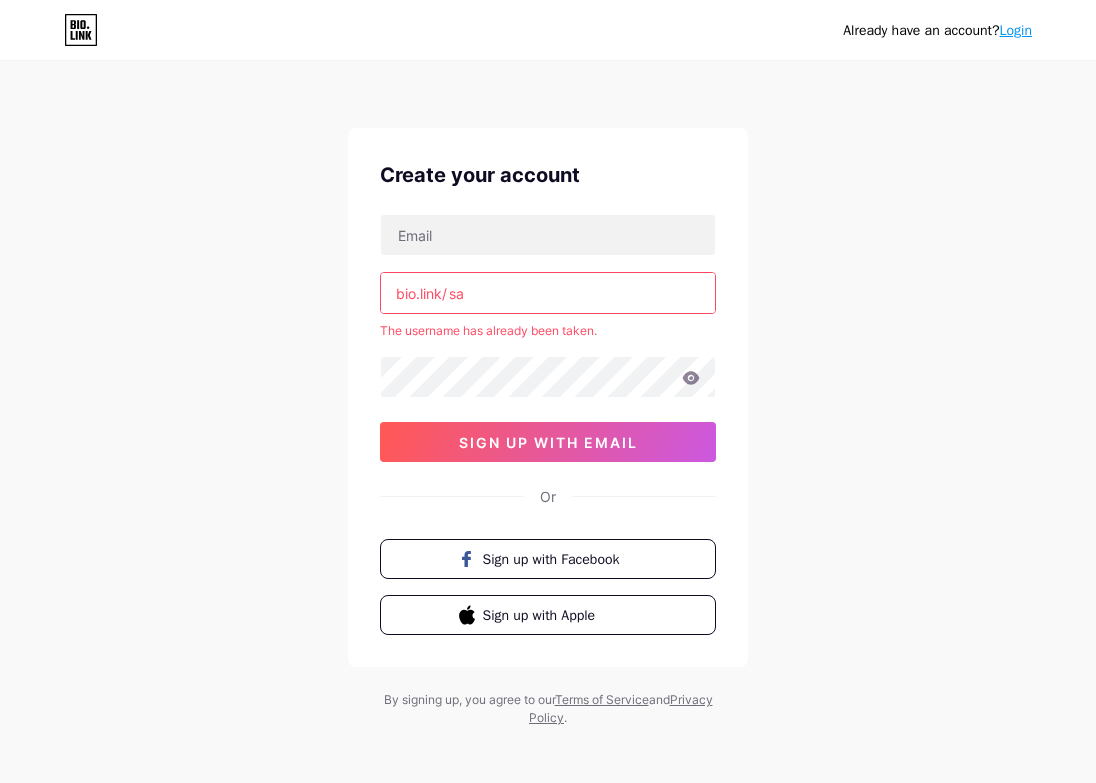 type on "s" 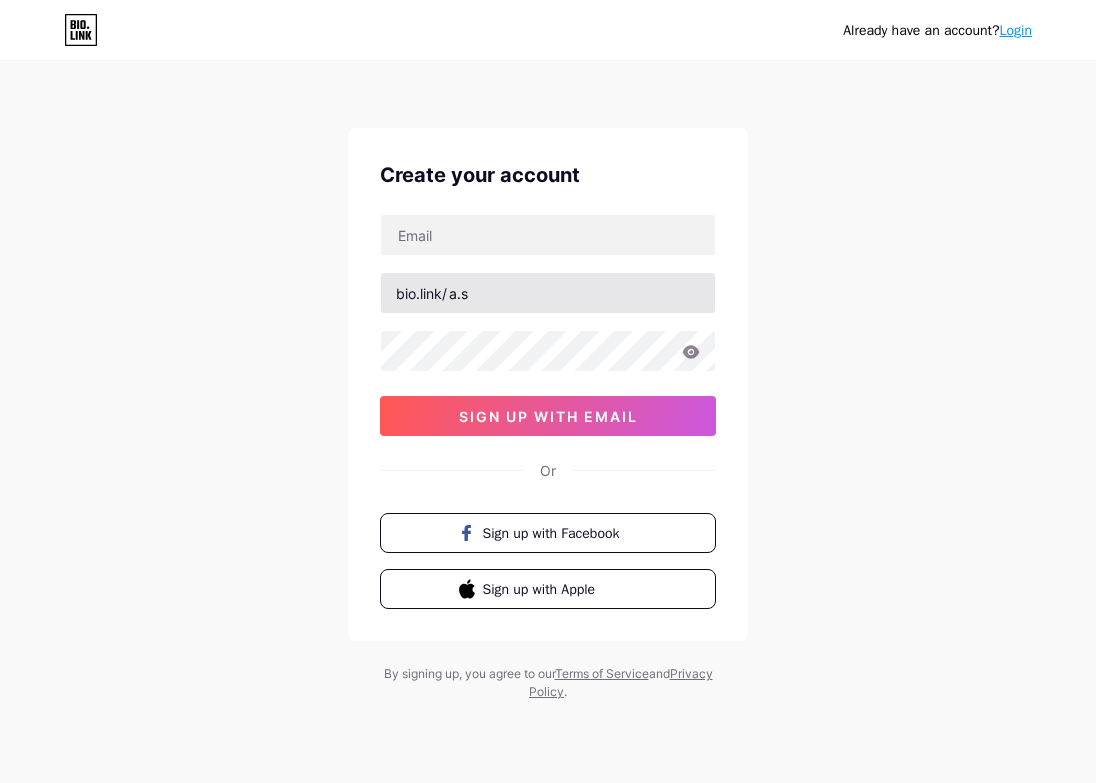 type on "a" 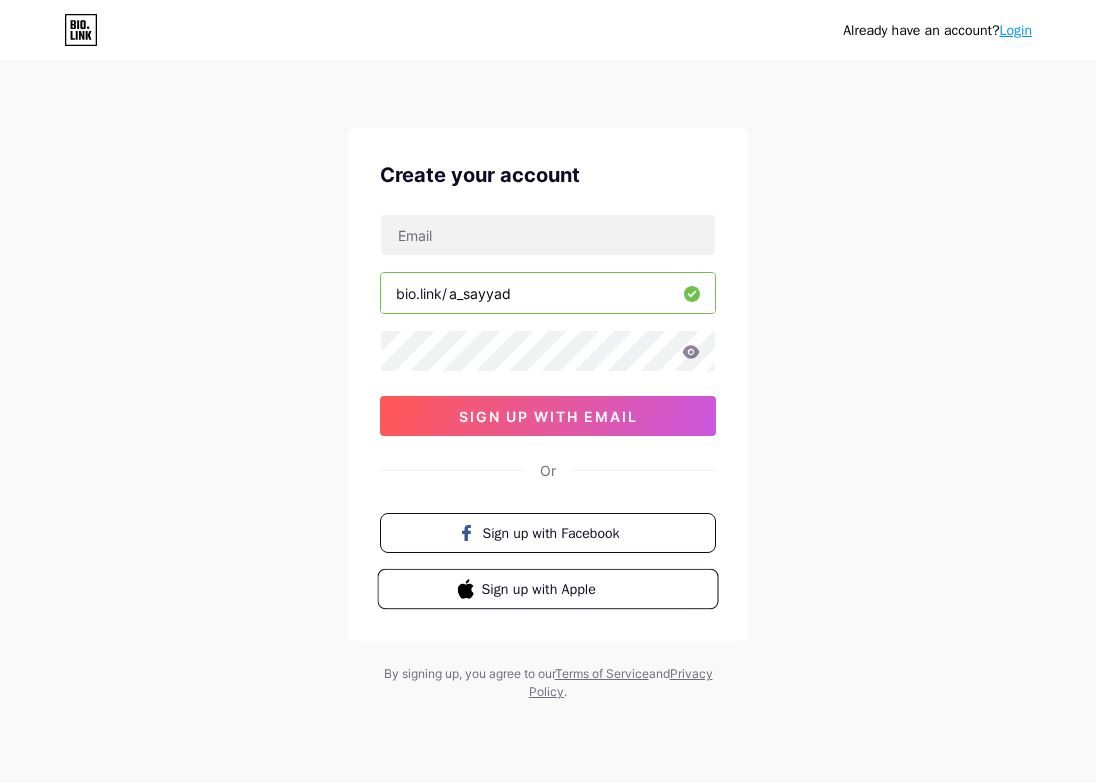type on "a_sayyad" 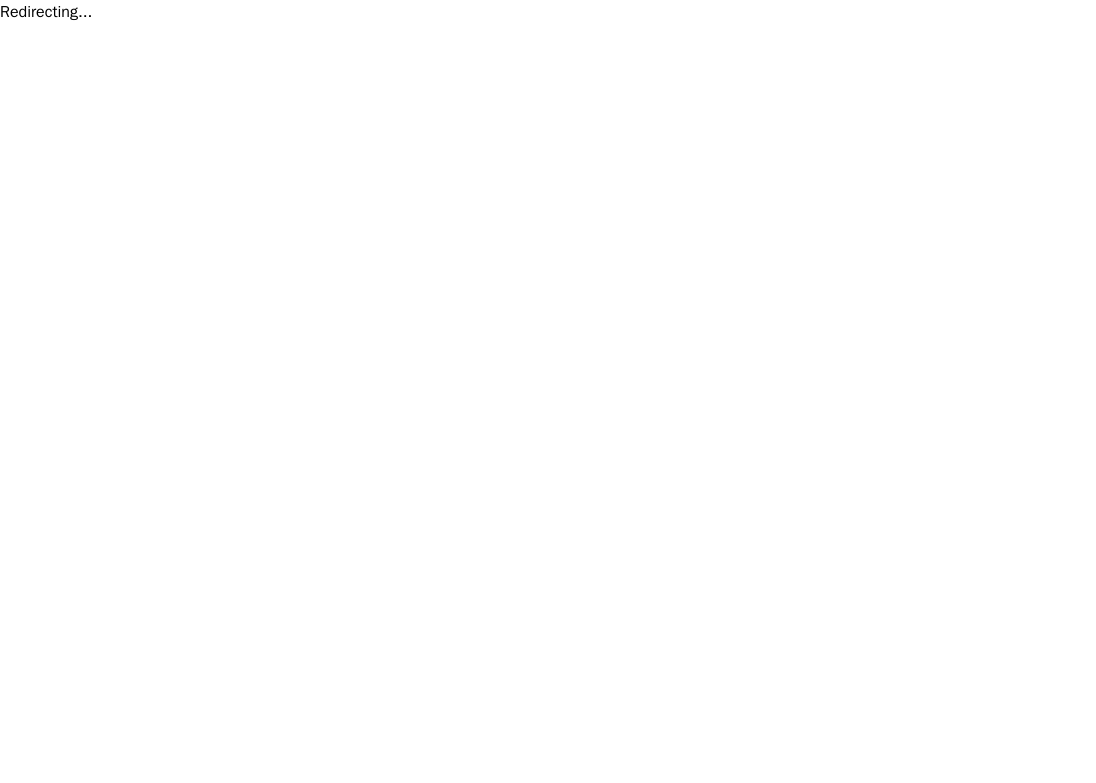 scroll, scrollTop: 0, scrollLeft: 0, axis: both 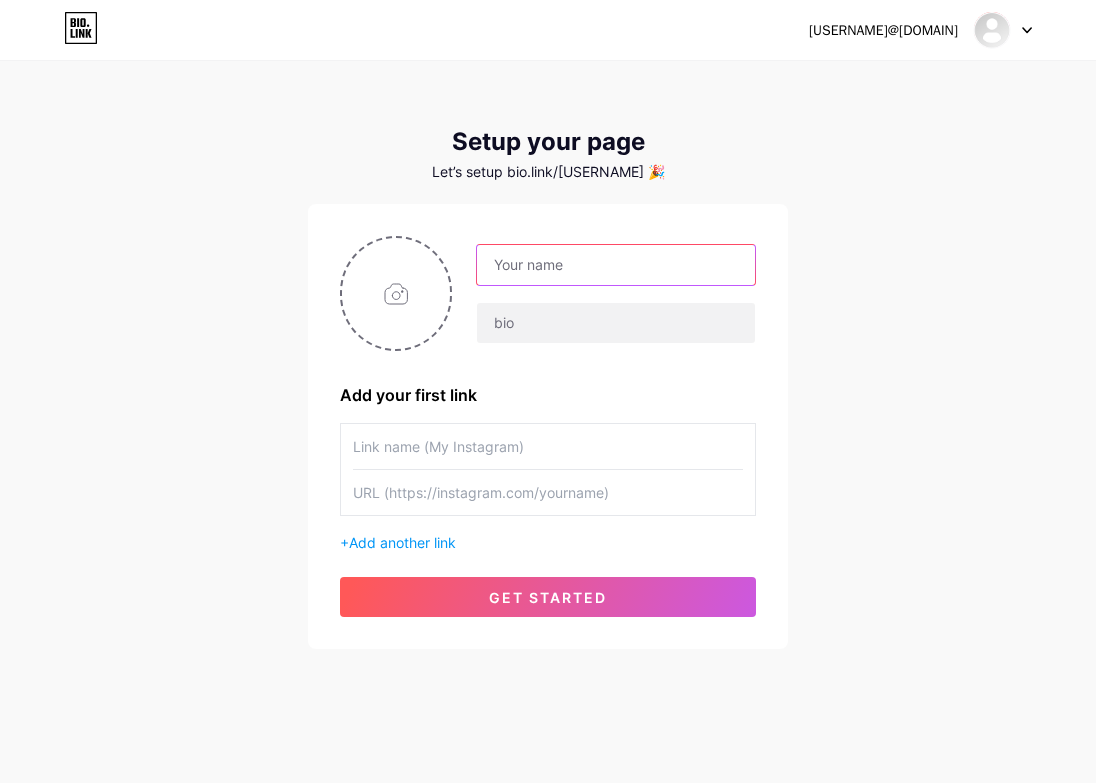 click at bounding box center (616, 265) 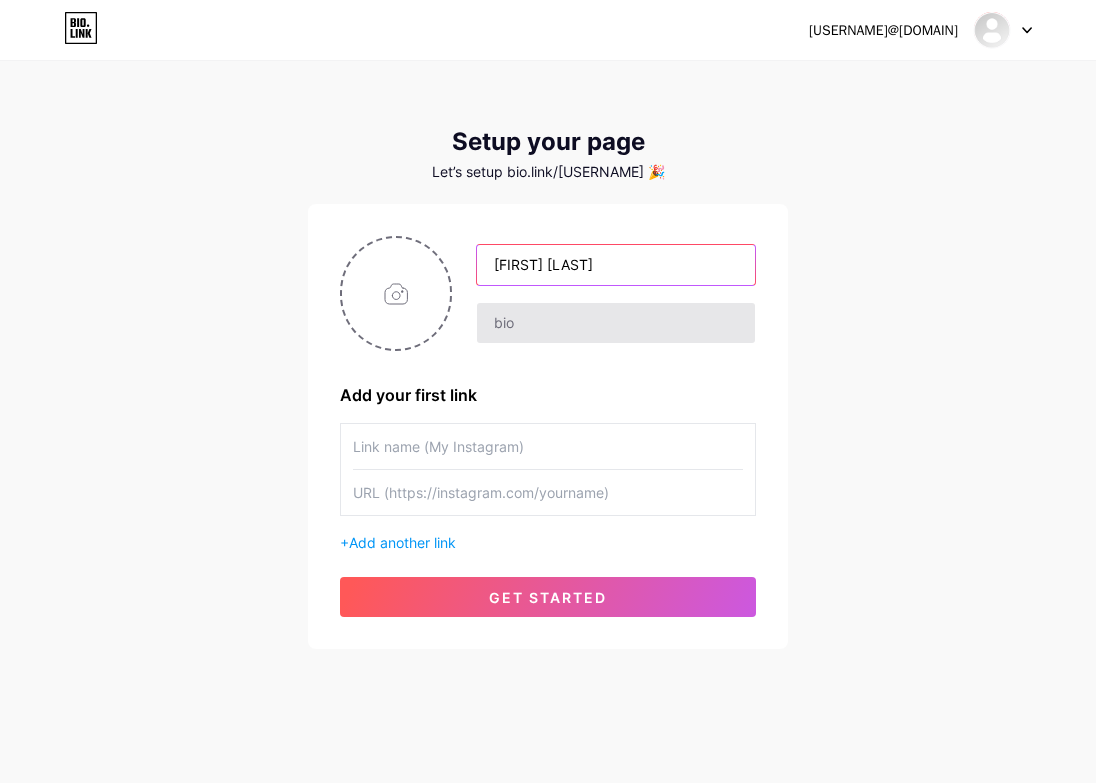 type on "[FIRST] [LAST]" 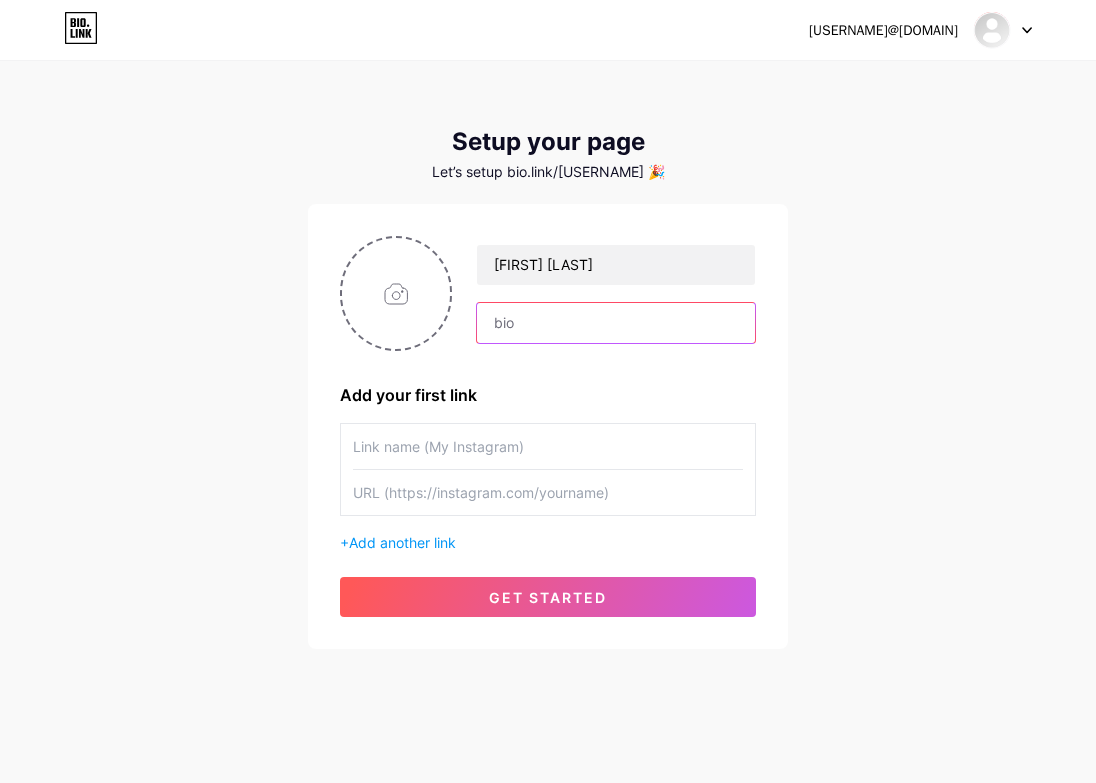 click at bounding box center [616, 323] 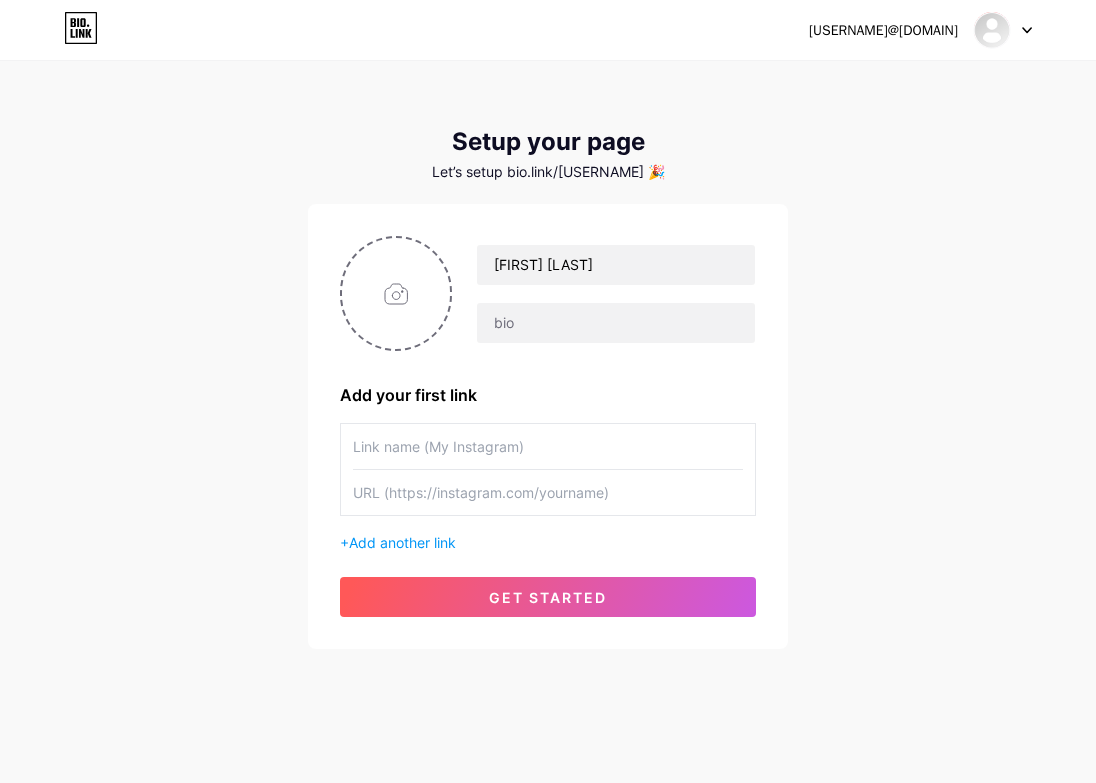click on "[USERNAME]@[DOMAIN]           Dashboard     Logout   Setup your page   Let’s setup bio.link/[USERNAME] 🎉               [FIRST] [LAST]         Add your first link
+  Add another link     get started" at bounding box center [548, 356] 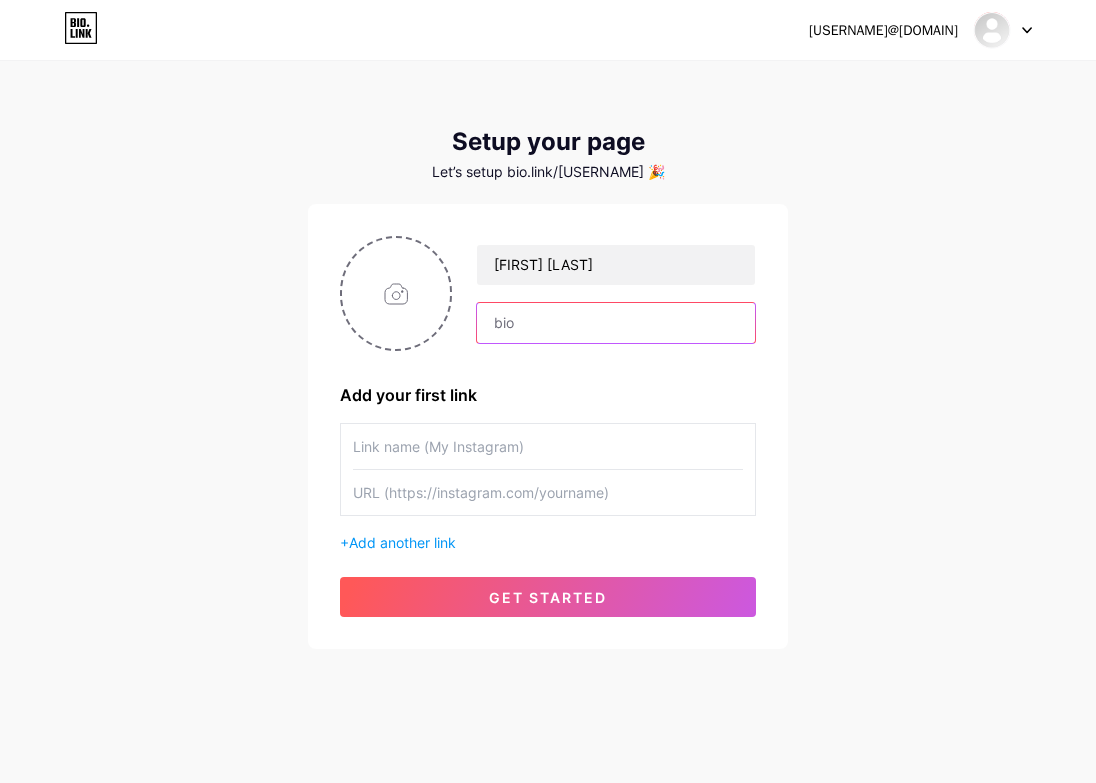 click at bounding box center (616, 323) 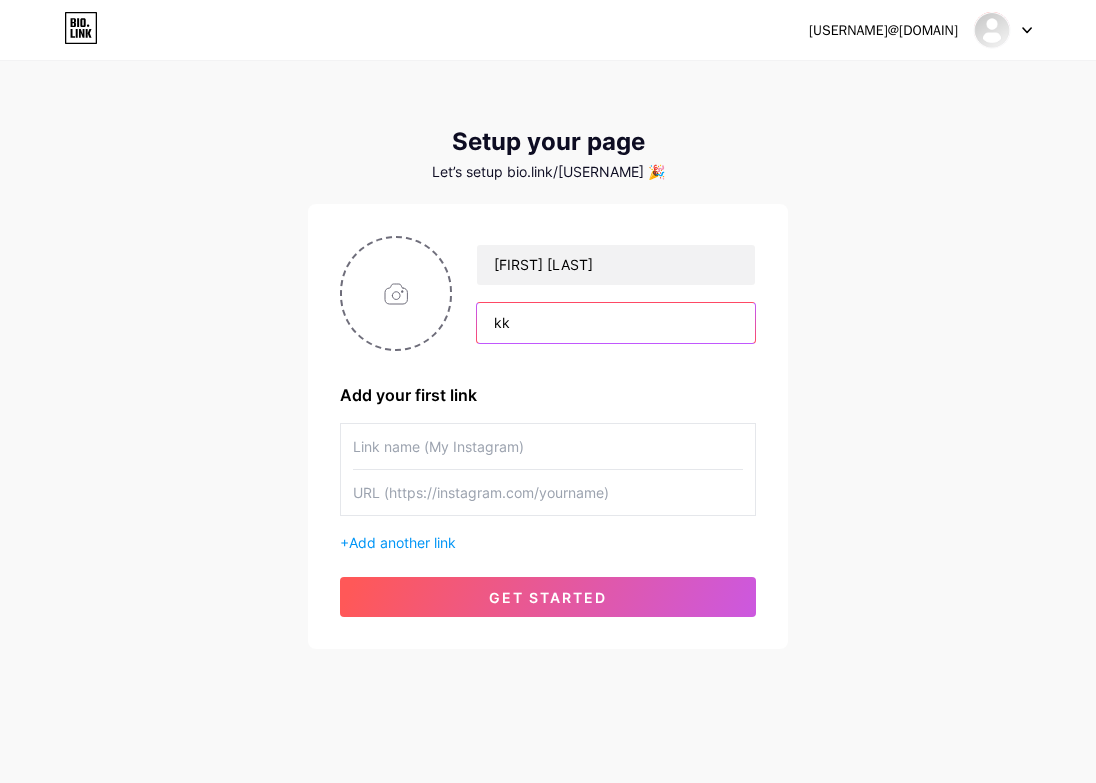 type on "k" 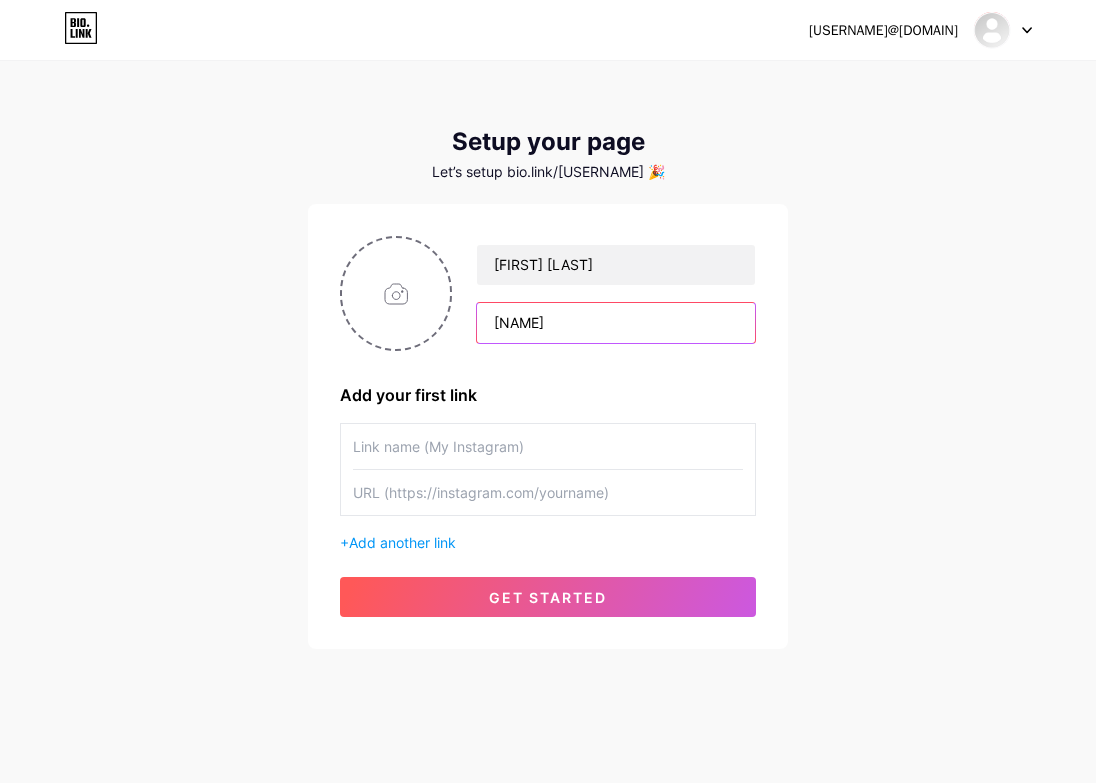 type on "[NAME]" 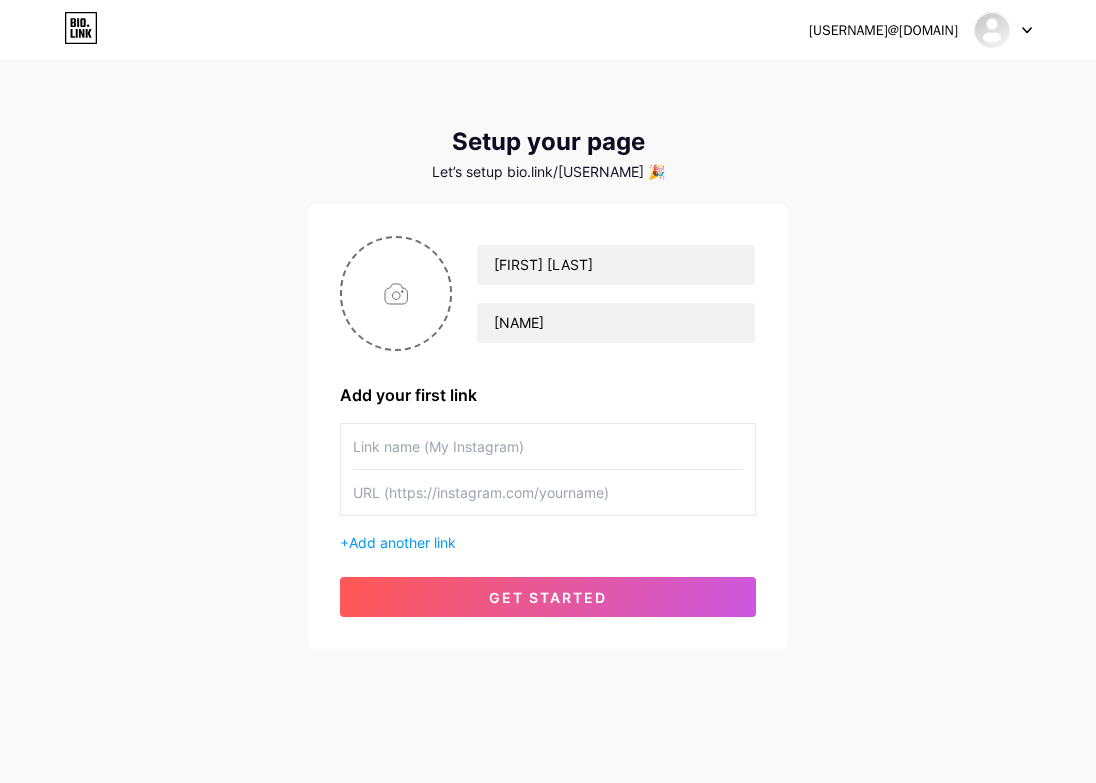 click at bounding box center (548, 446) 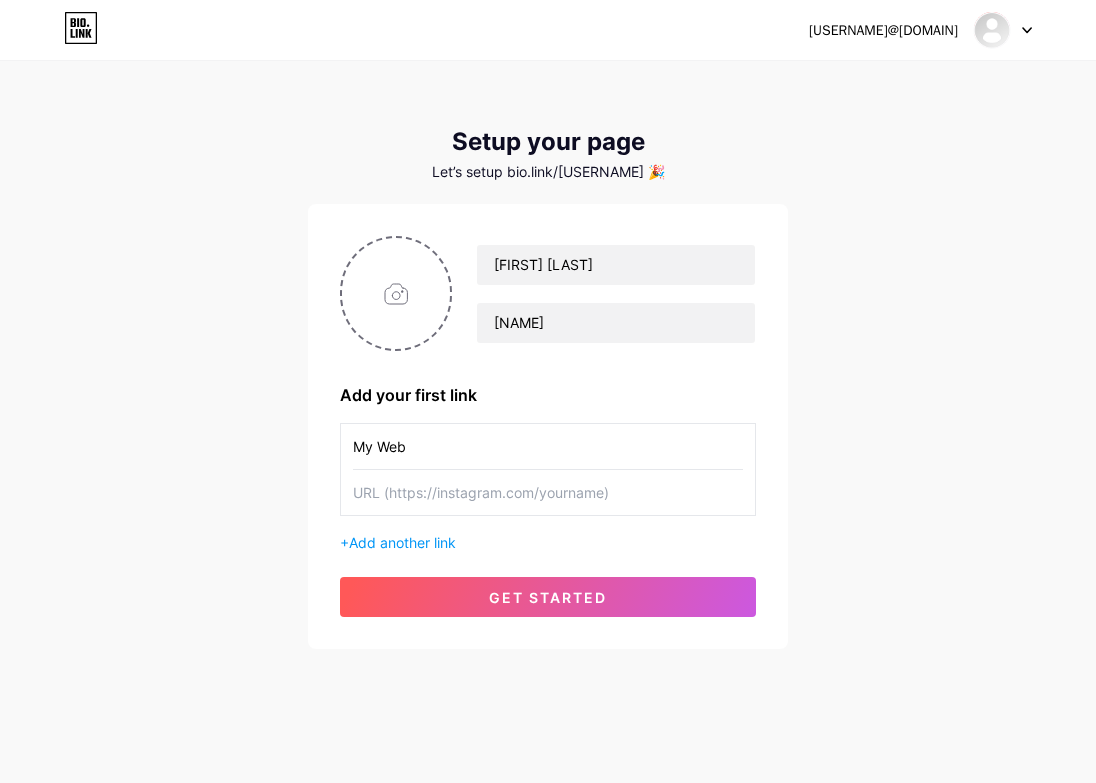 type on "My Web" 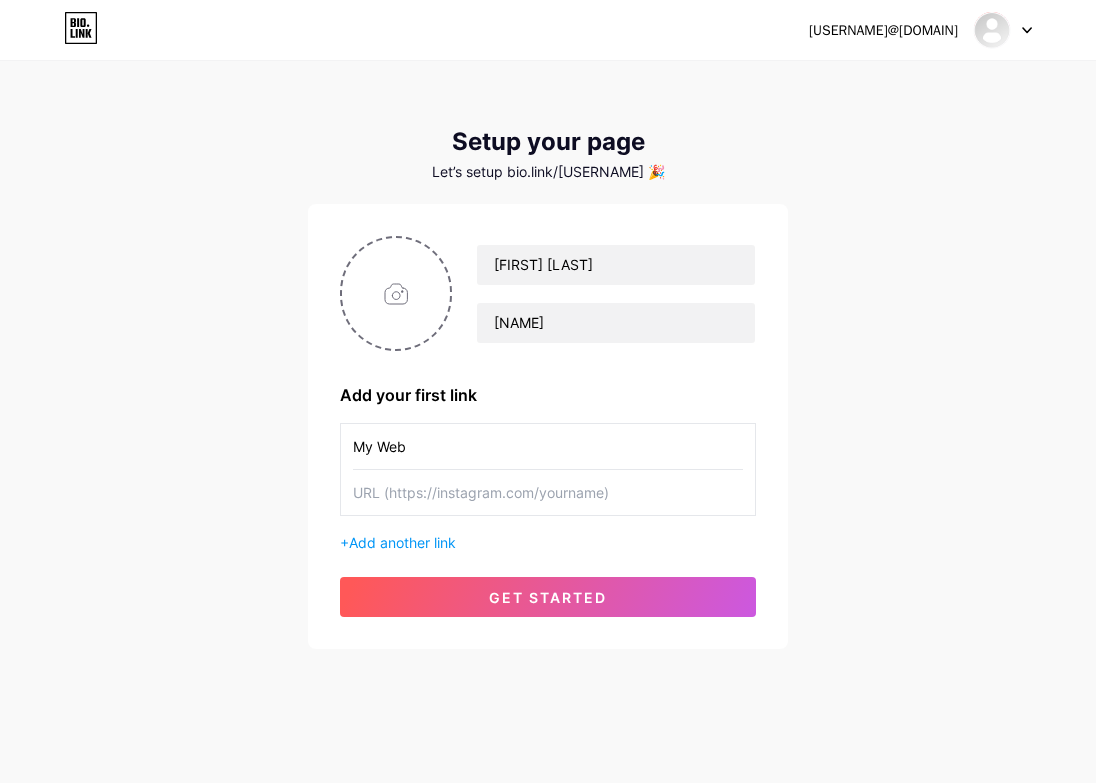 paste on "https://[DOMAIN]" 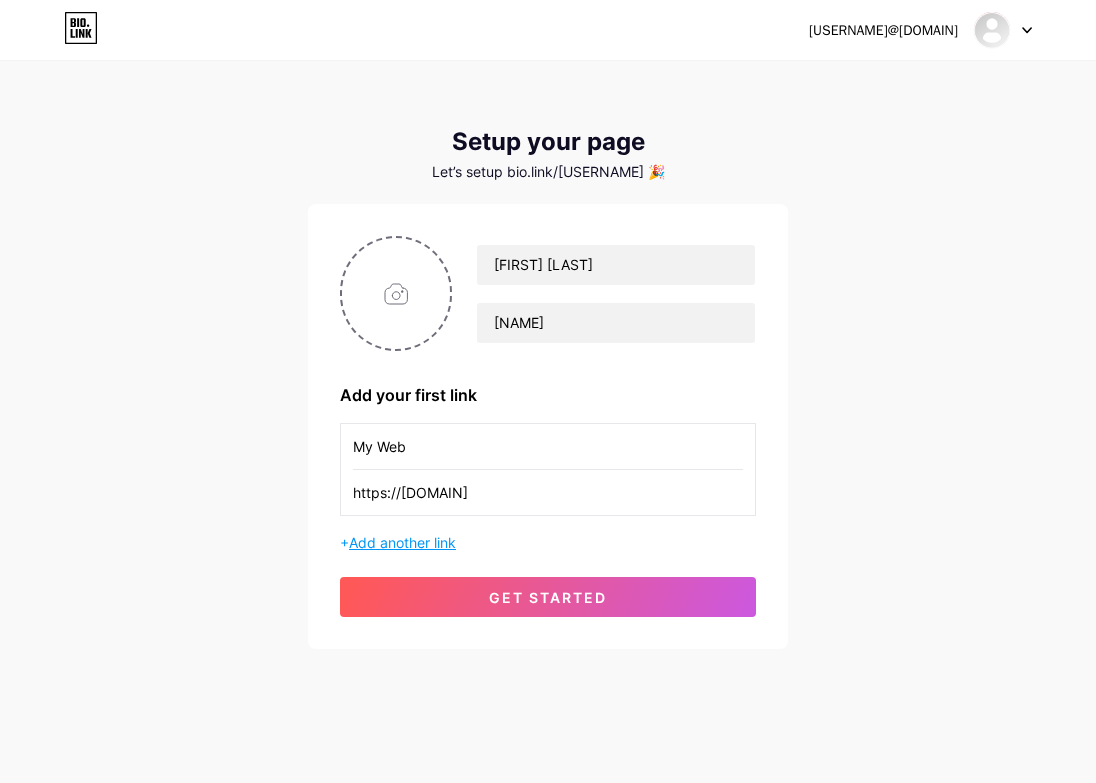 type on "https://[DOMAIN]" 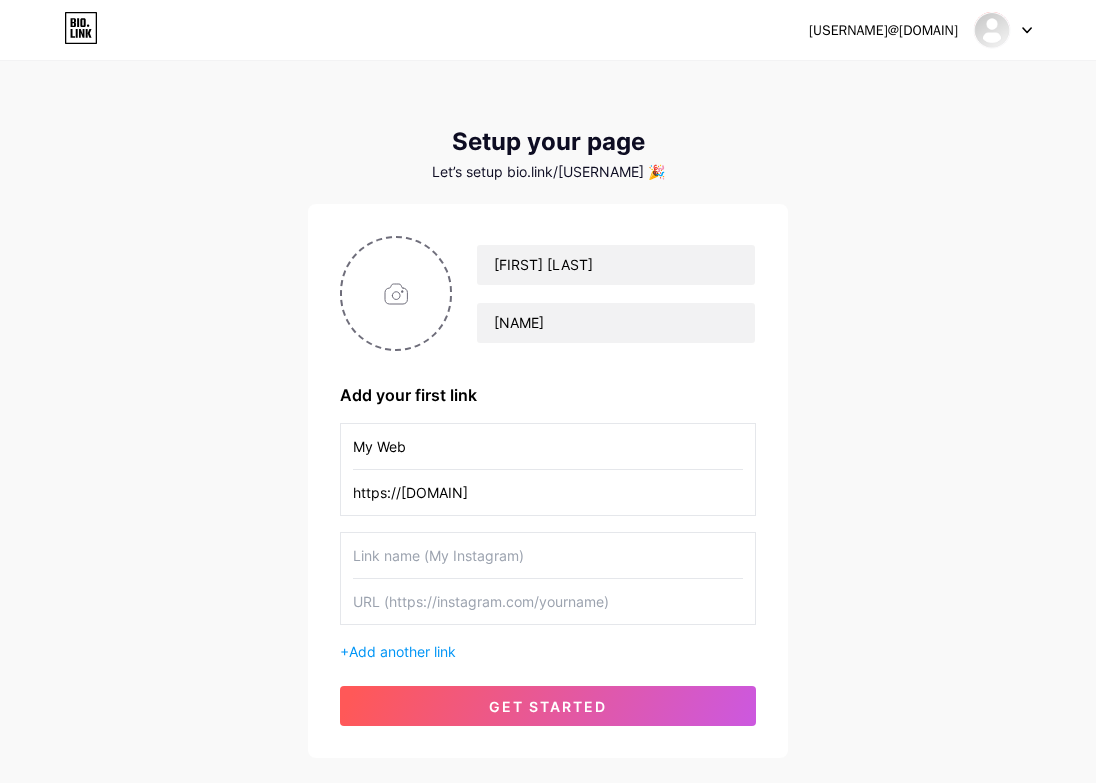 click on "My Web" at bounding box center [548, 446] 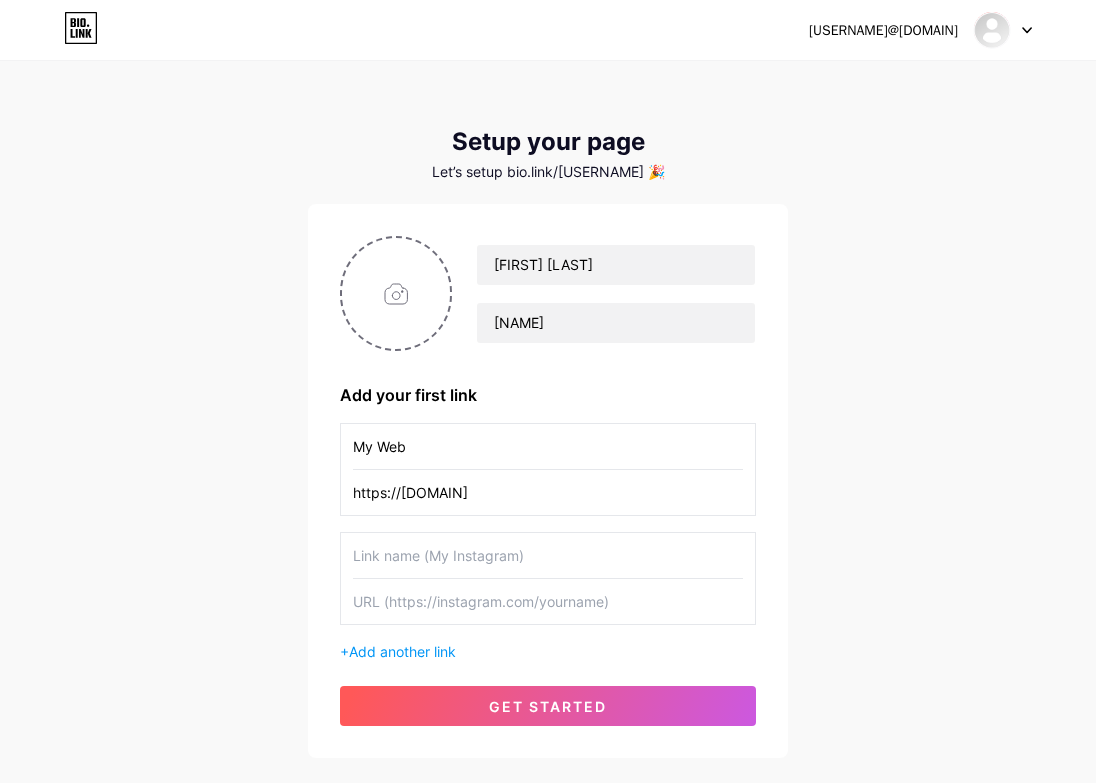 type on "T" 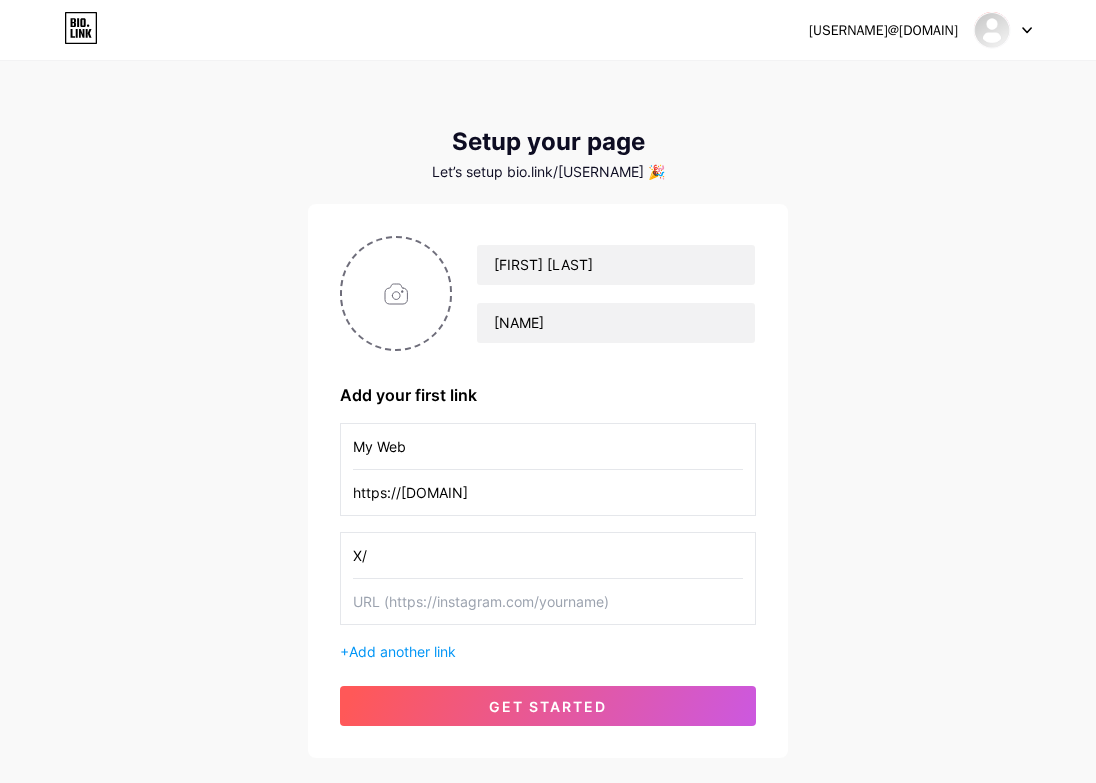 type on "X" 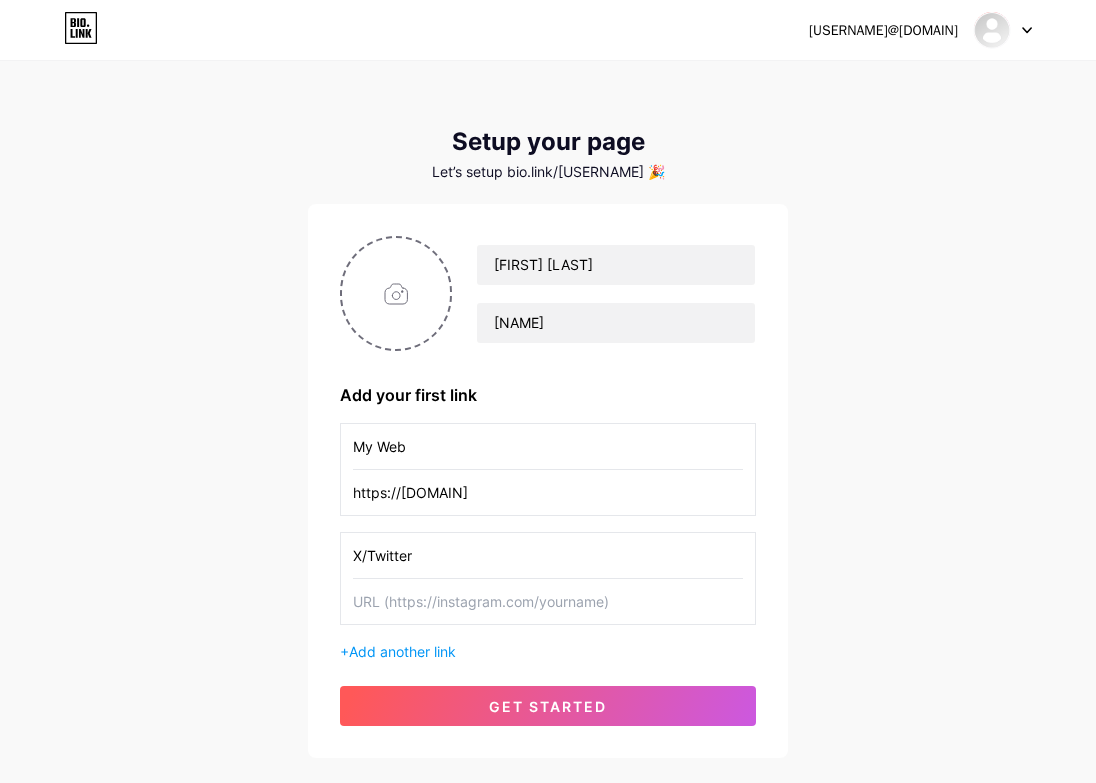 type on "X/Twitter" 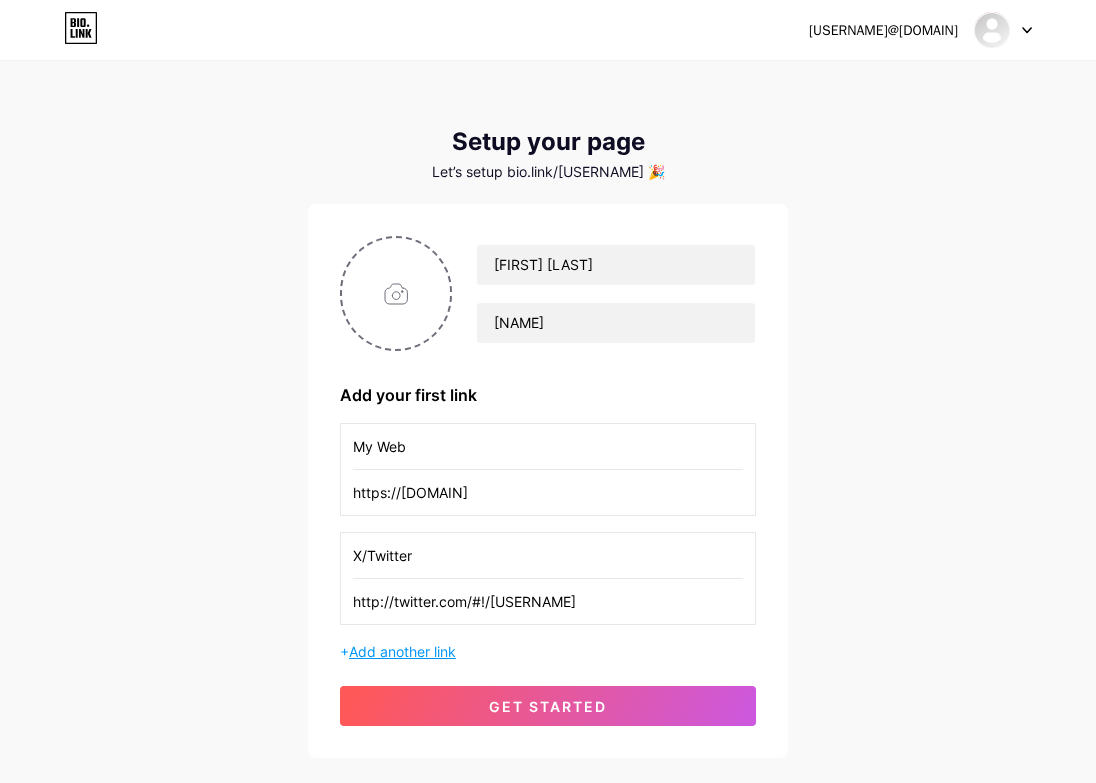 type on "http://twitter.com/#!/[USERNAME]" 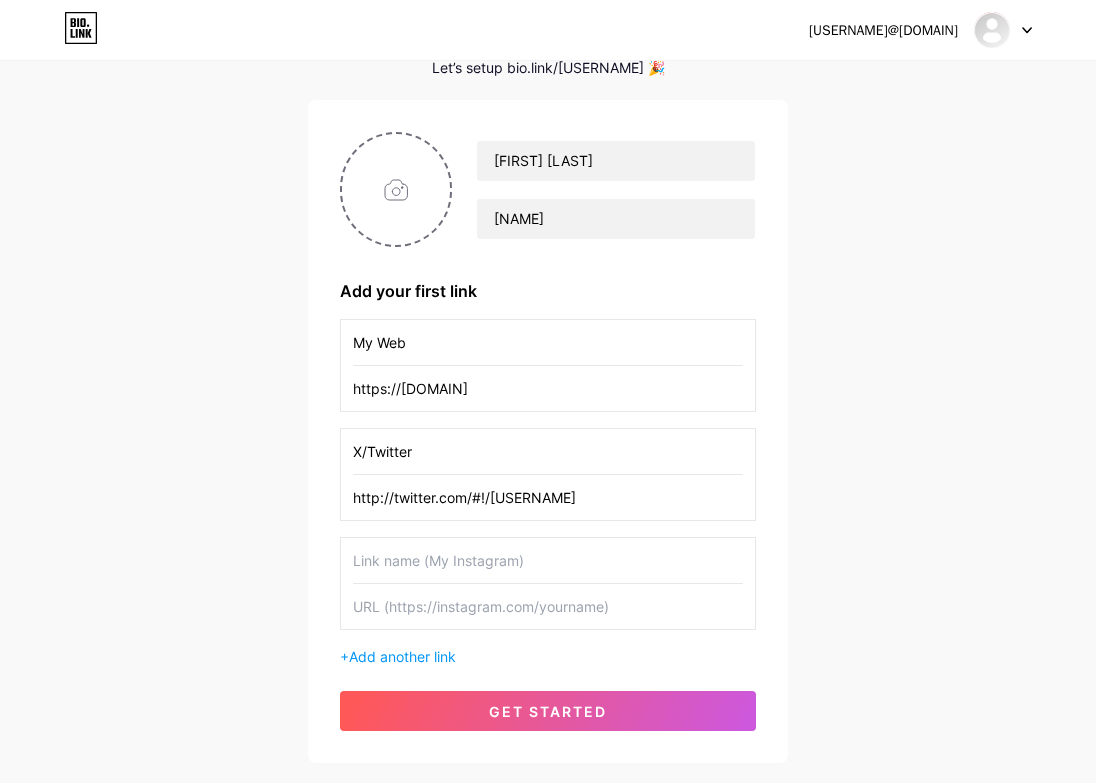 scroll, scrollTop: 128, scrollLeft: 0, axis: vertical 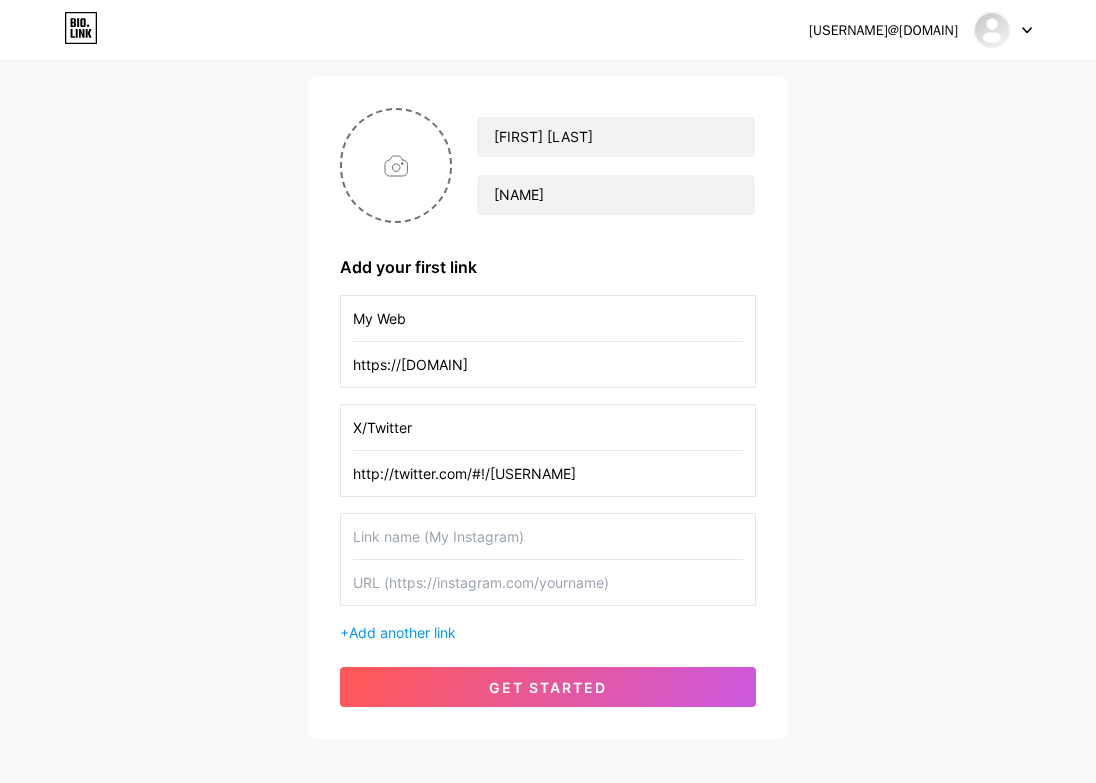 click at bounding box center (548, 582) 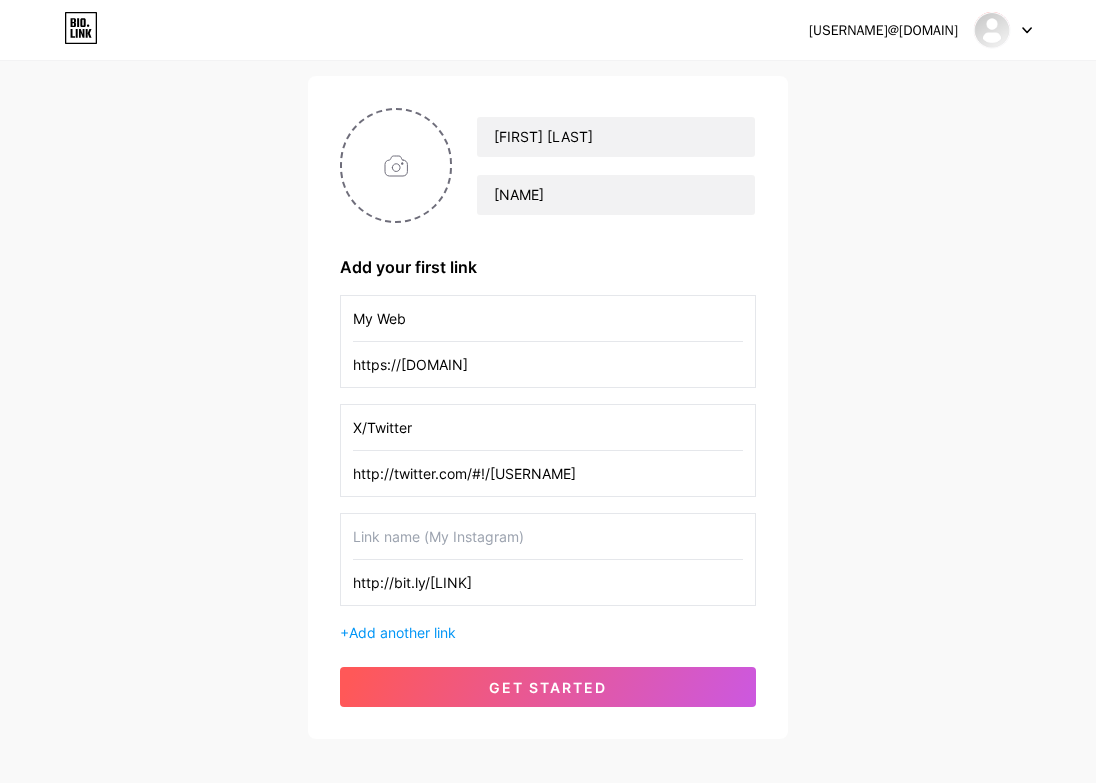 click on "http://bit.ly/[LINK]" at bounding box center [548, 582] 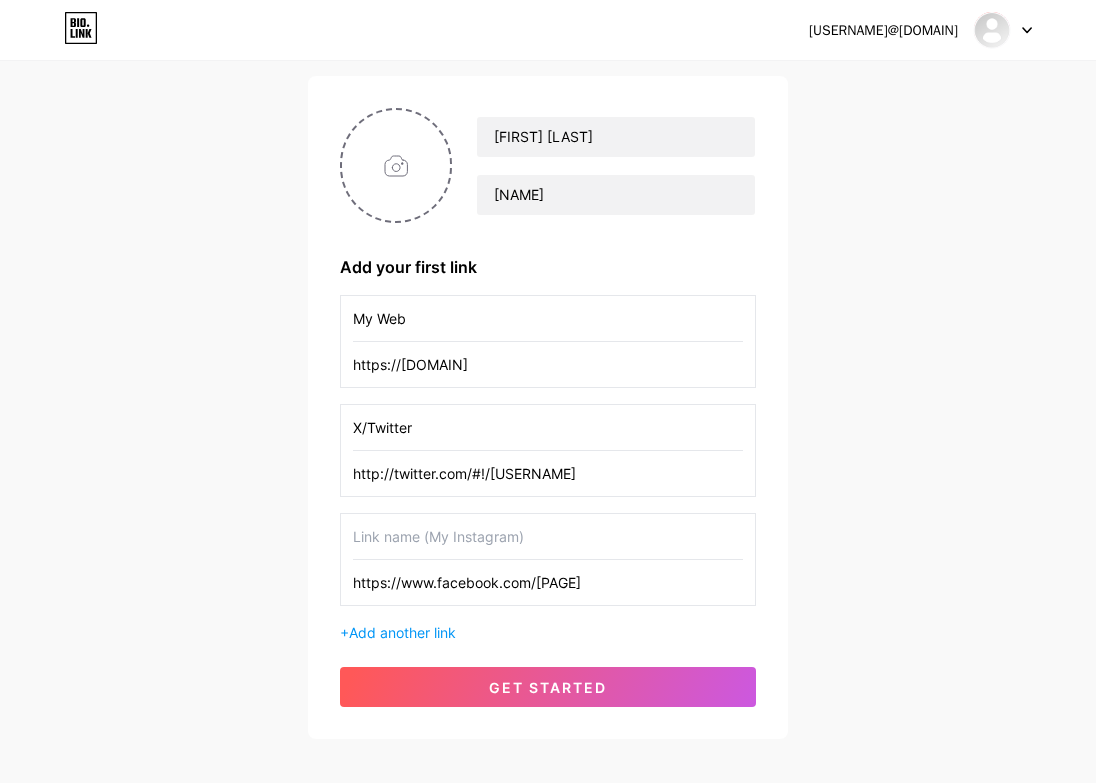 type on "https://www.facebook.com/[PAGE]" 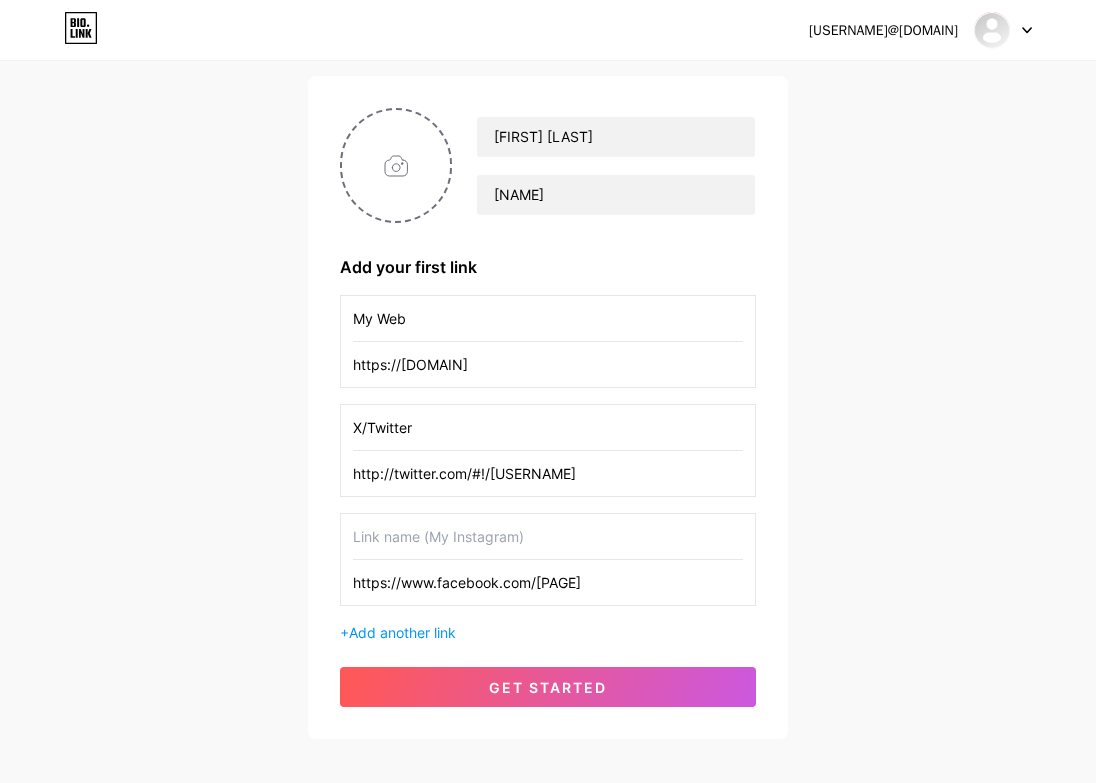 paste on "Facebook" 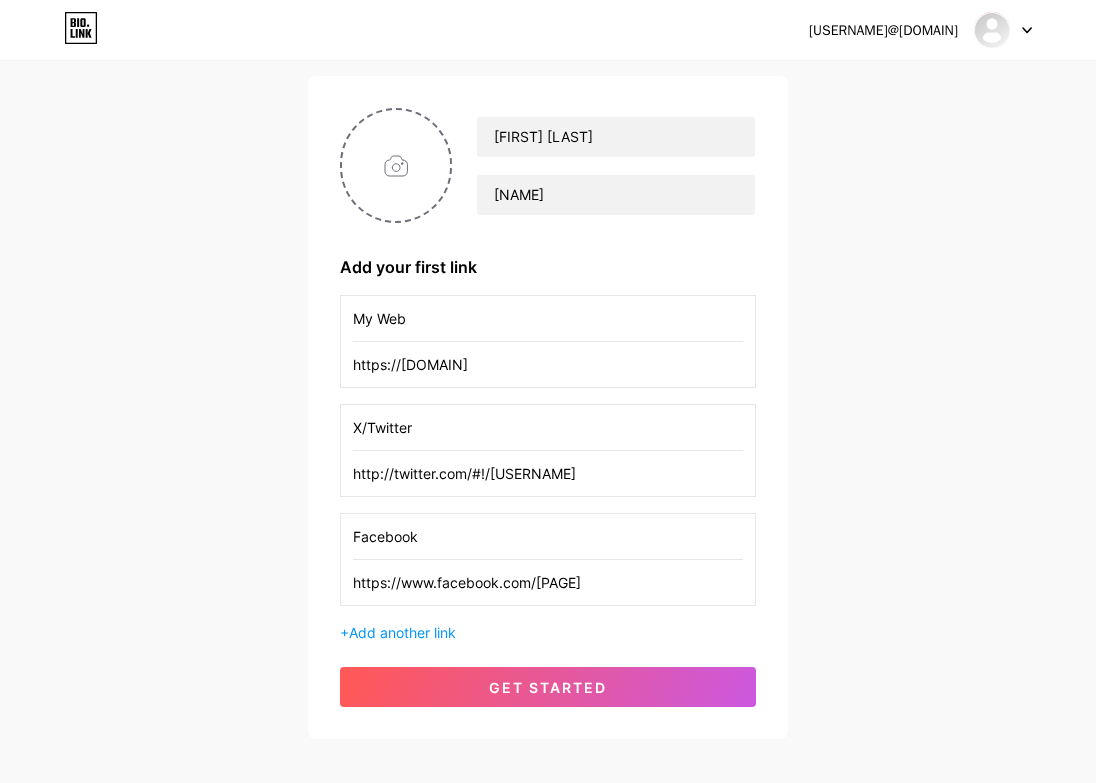 type on "Facebook" 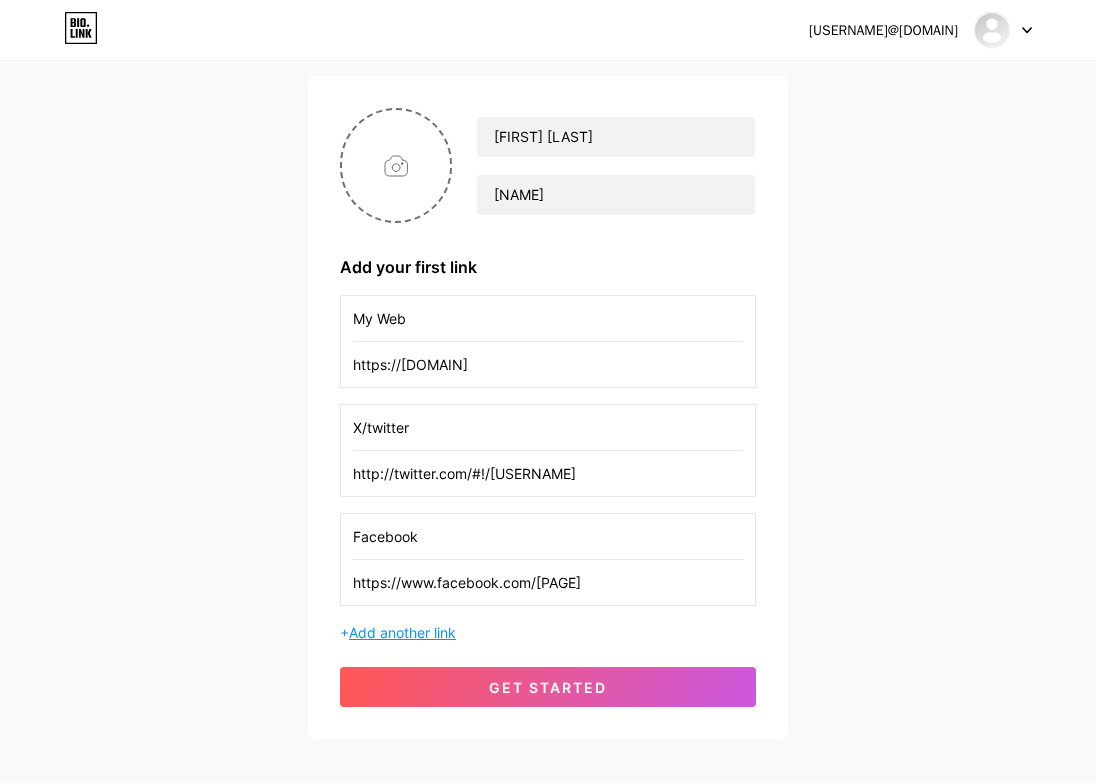 type on "X/twitter" 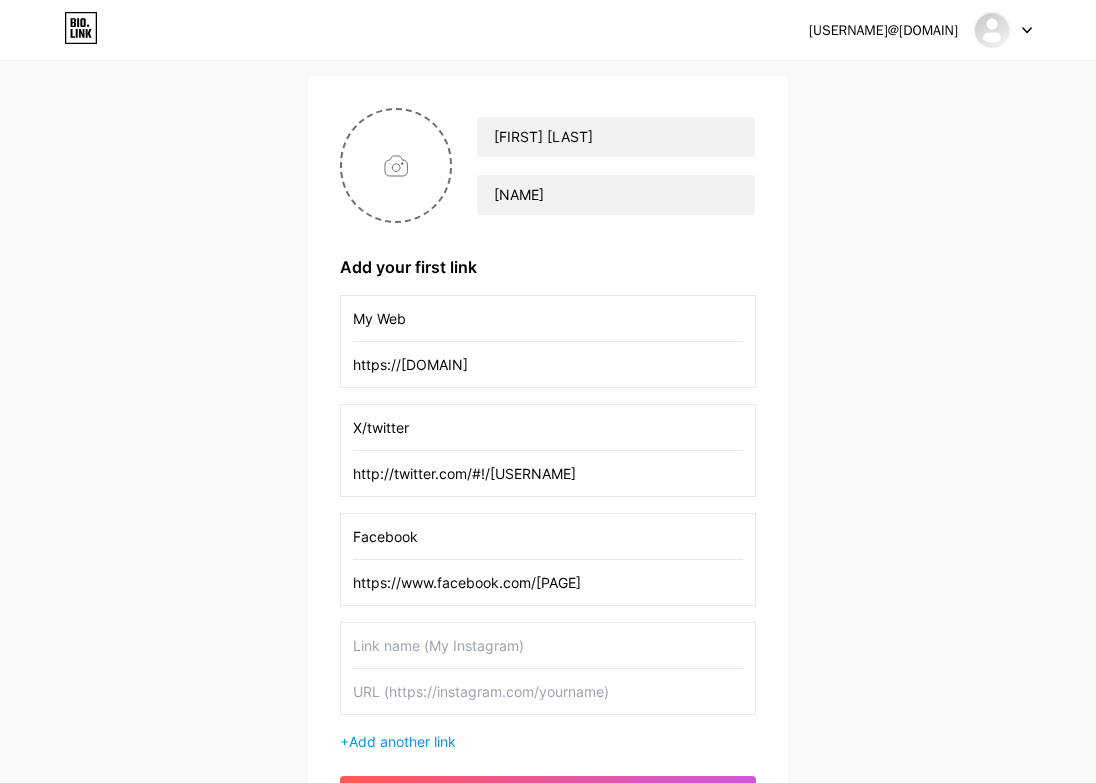 click at bounding box center (548, 645) 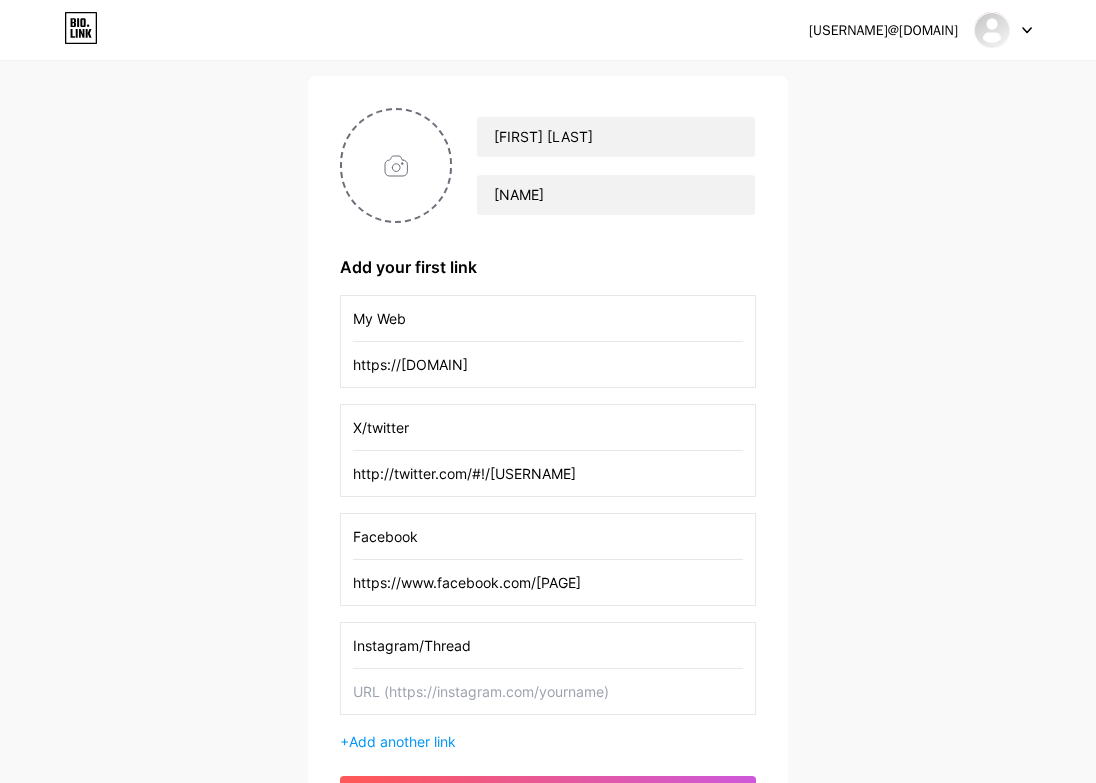 type on "Instagram/Thread" 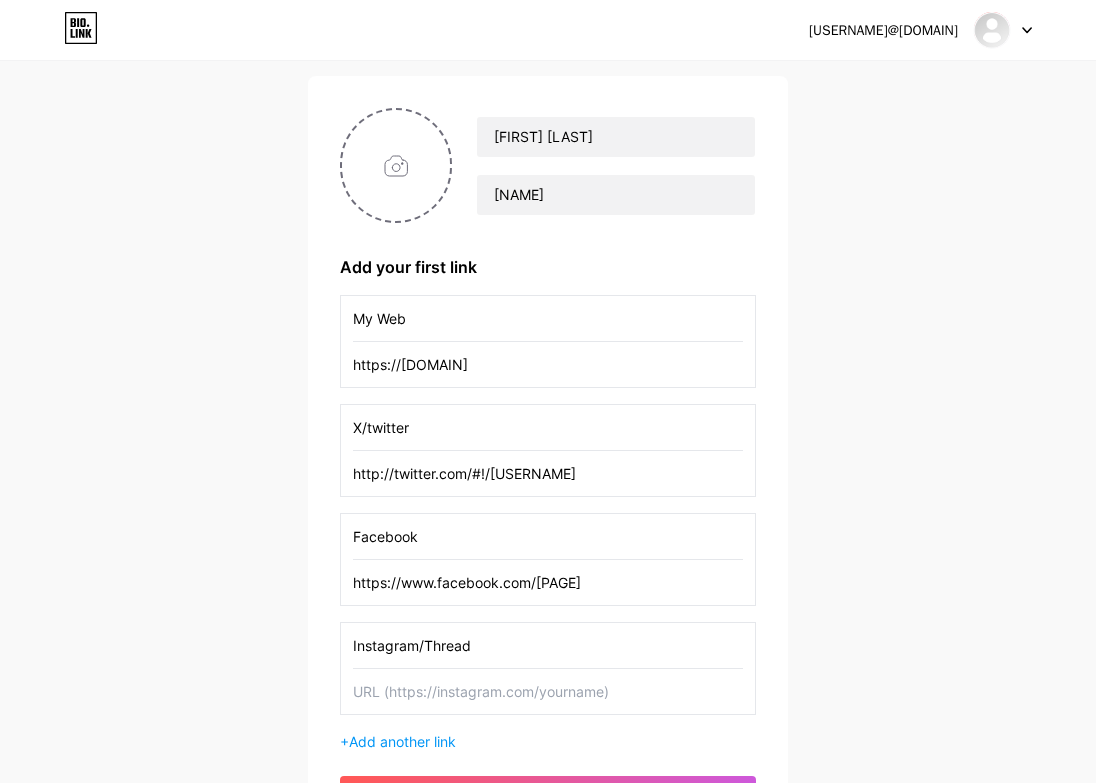 paste on "https://www.instagram.com/[USERNAME]" 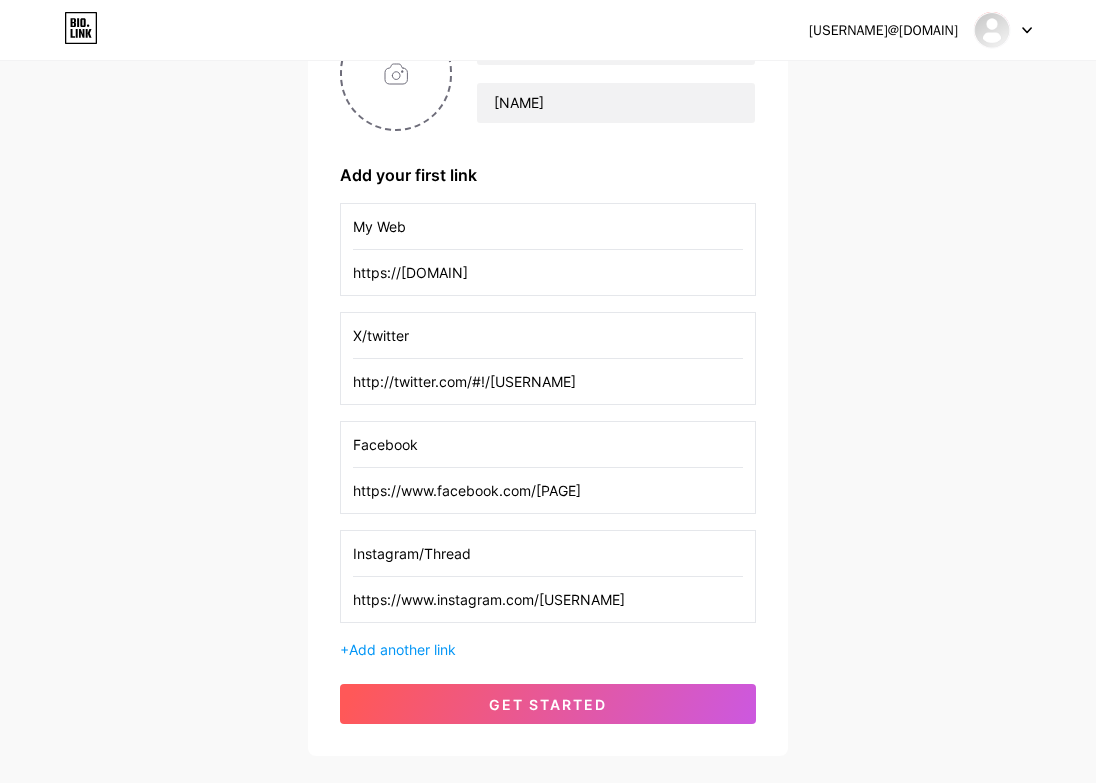 scroll, scrollTop: 221, scrollLeft: 0, axis: vertical 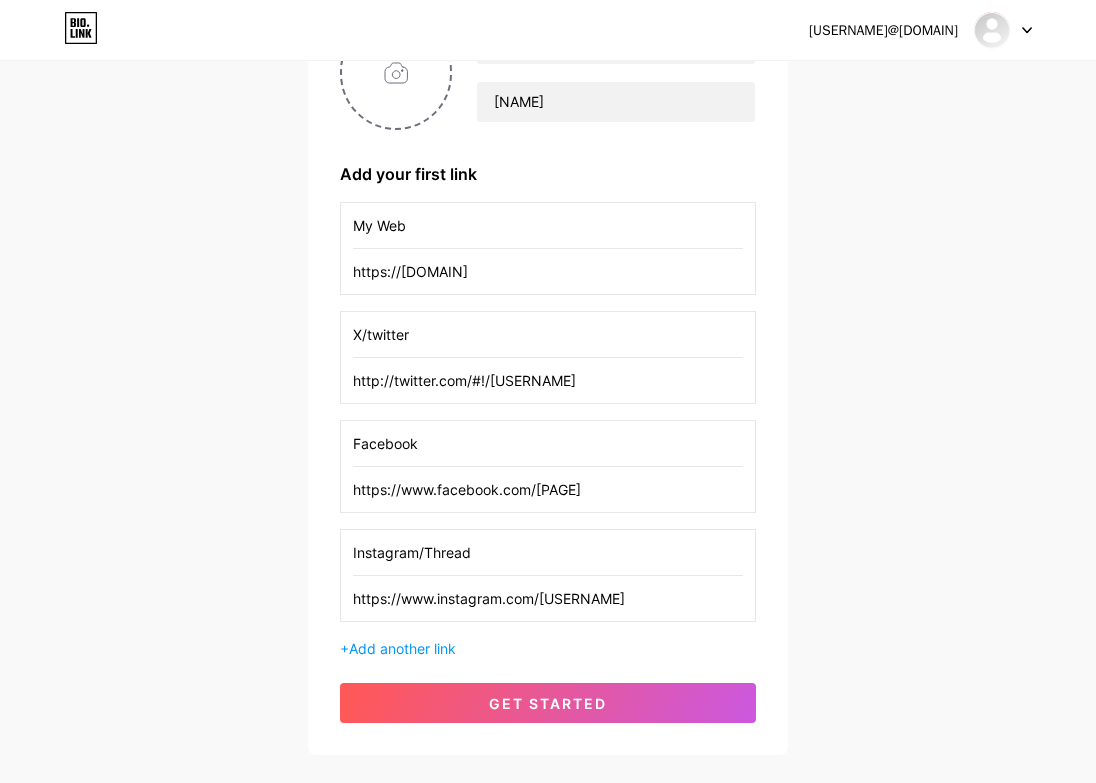 type on "https://www.instagram.com/[USERNAME]" 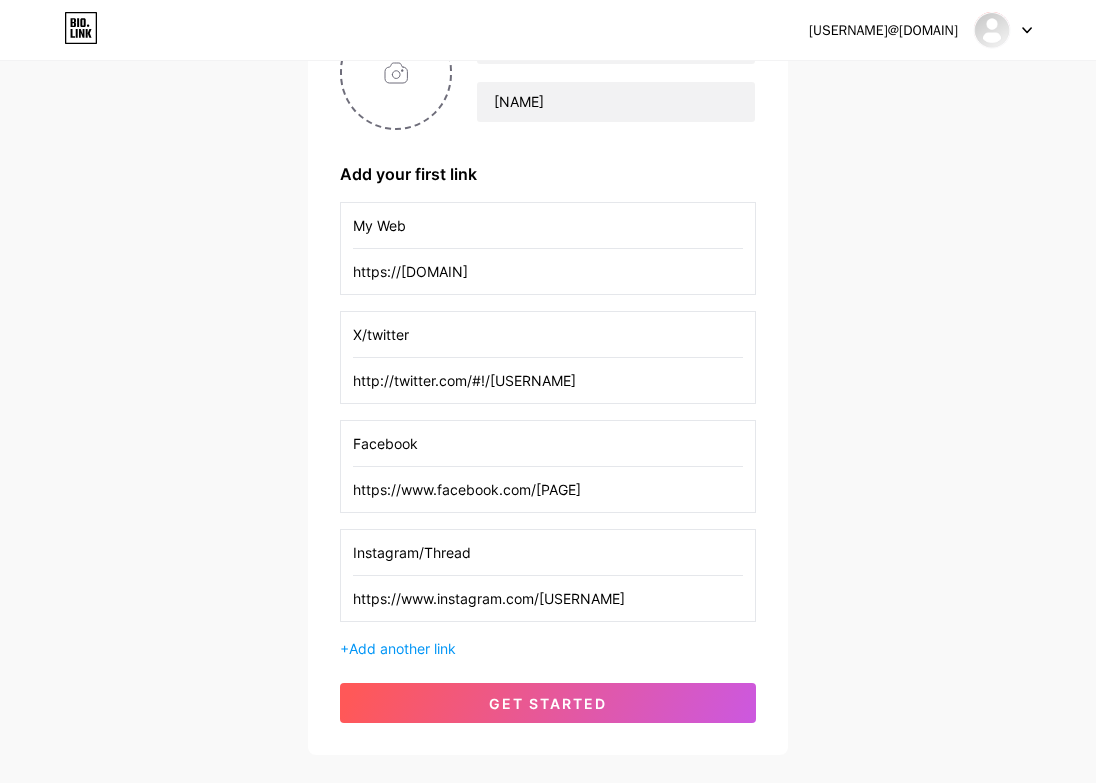 click on "My Web" at bounding box center (548, 225) 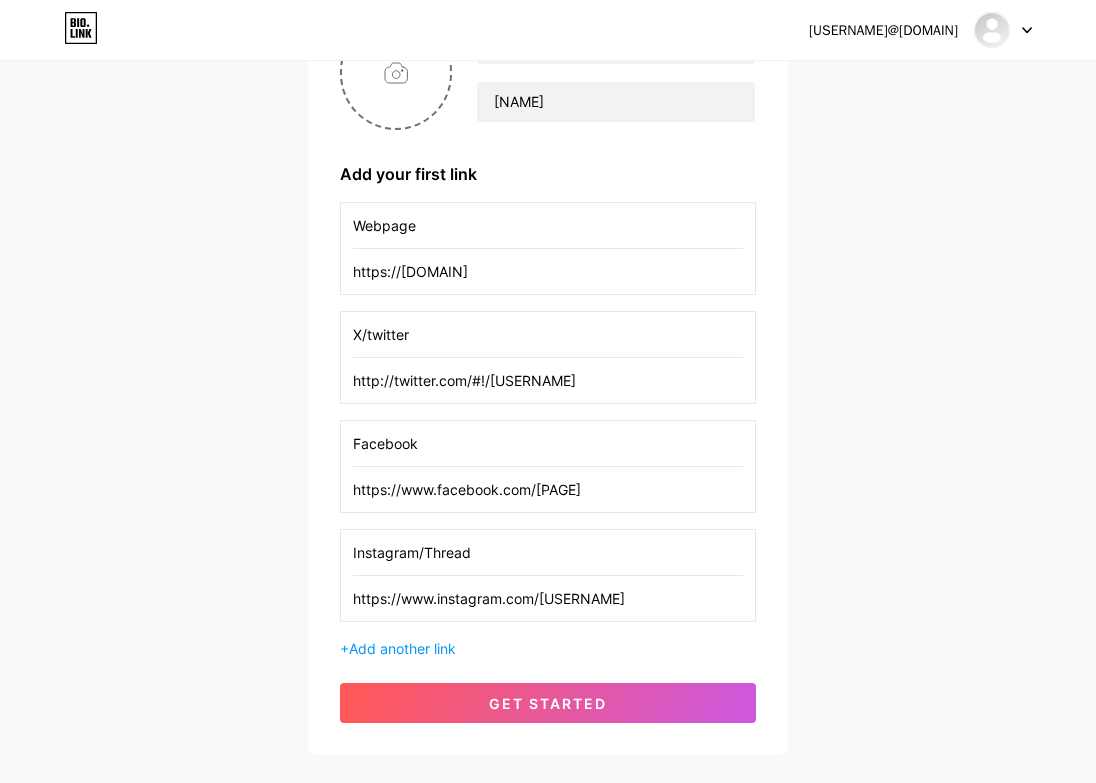 type on "Webpage" 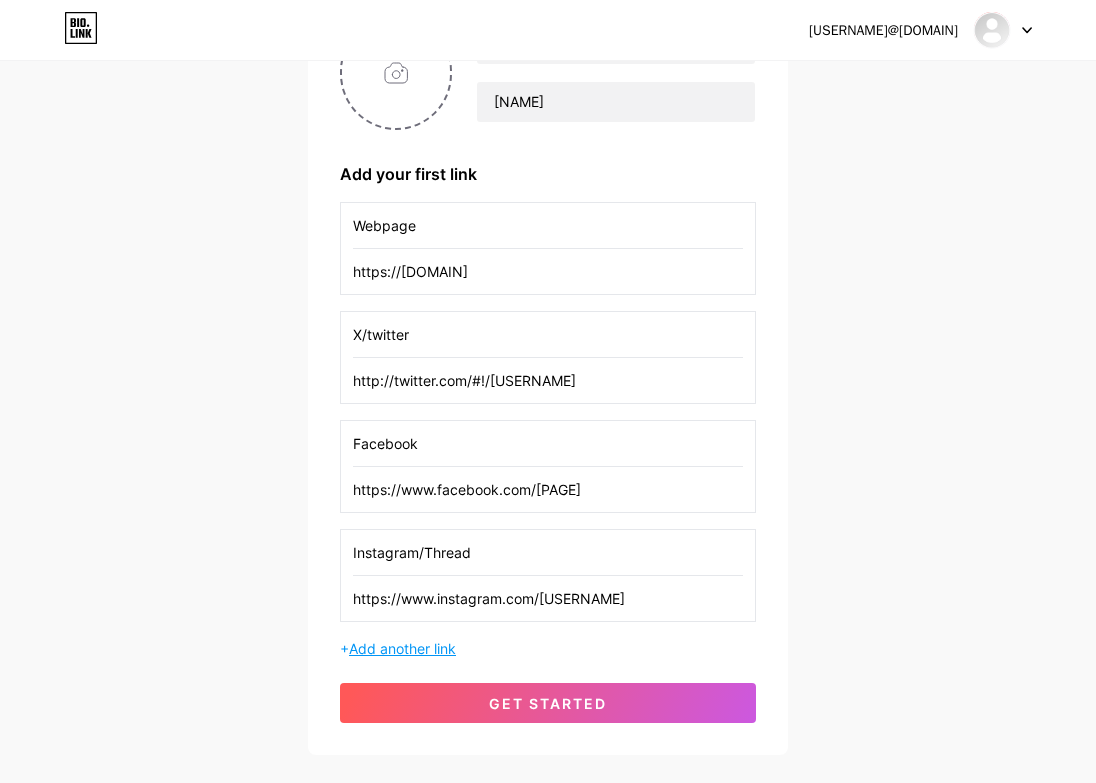 click on "Add another link" at bounding box center [402, 648] 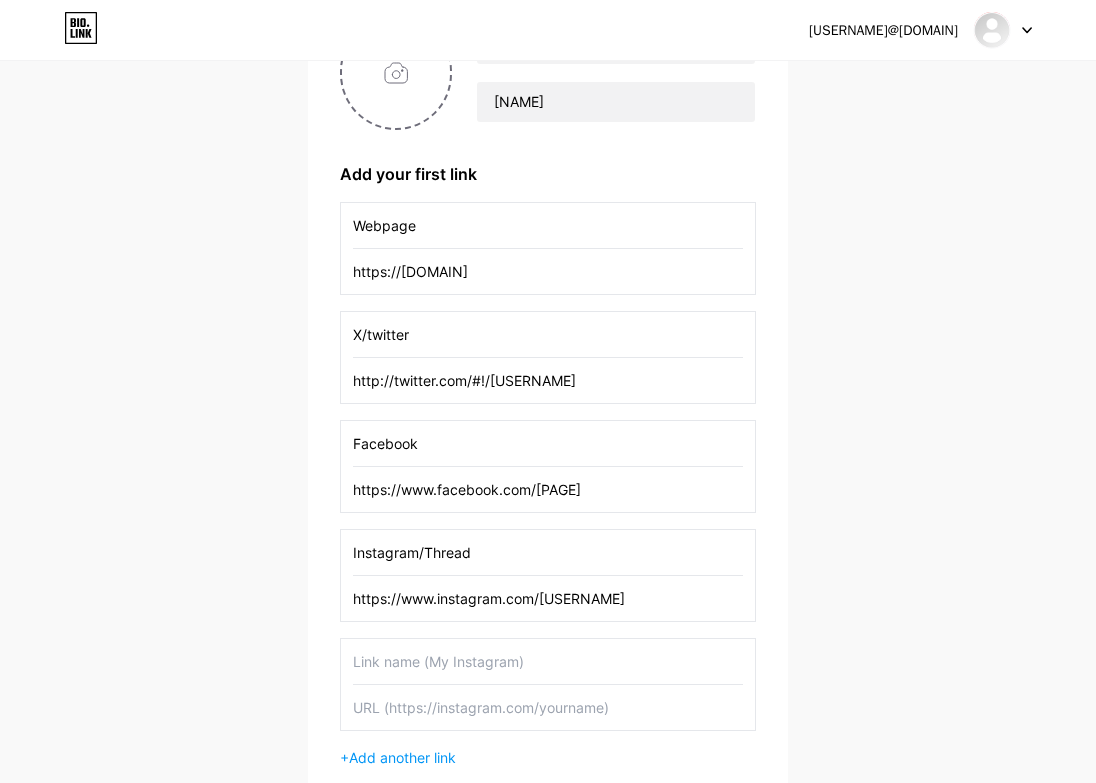 click at bounding box center (548, 707) 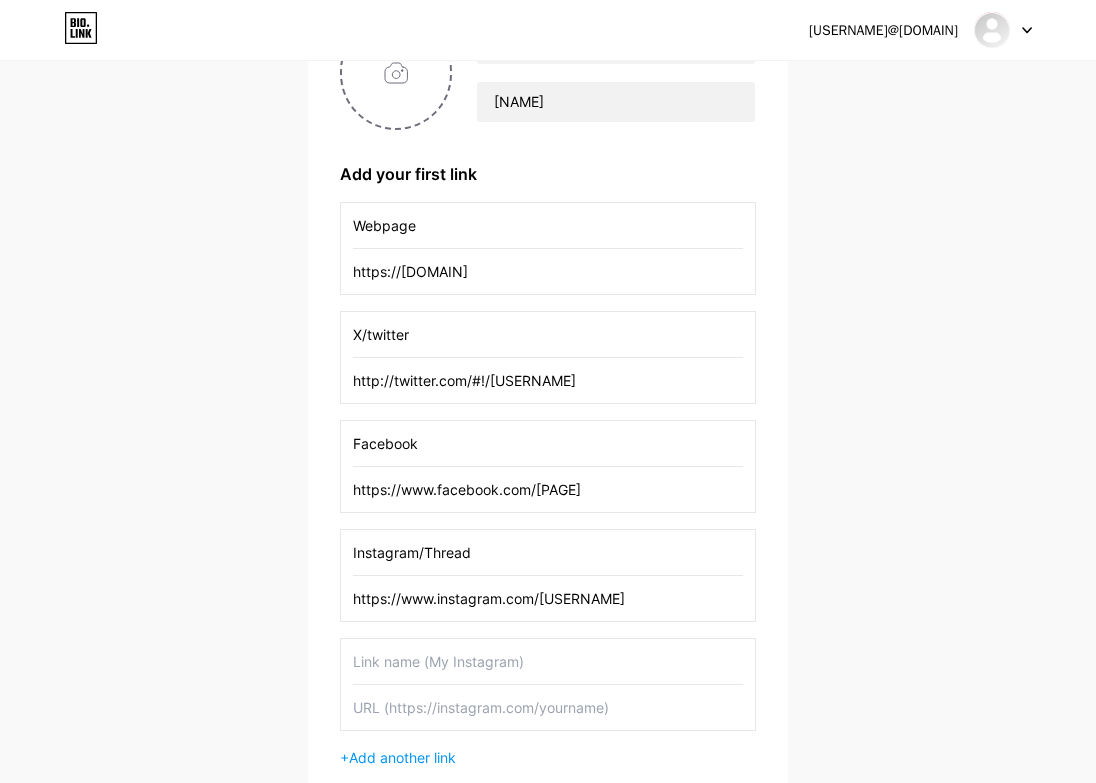 paste on "[USERNAME]" 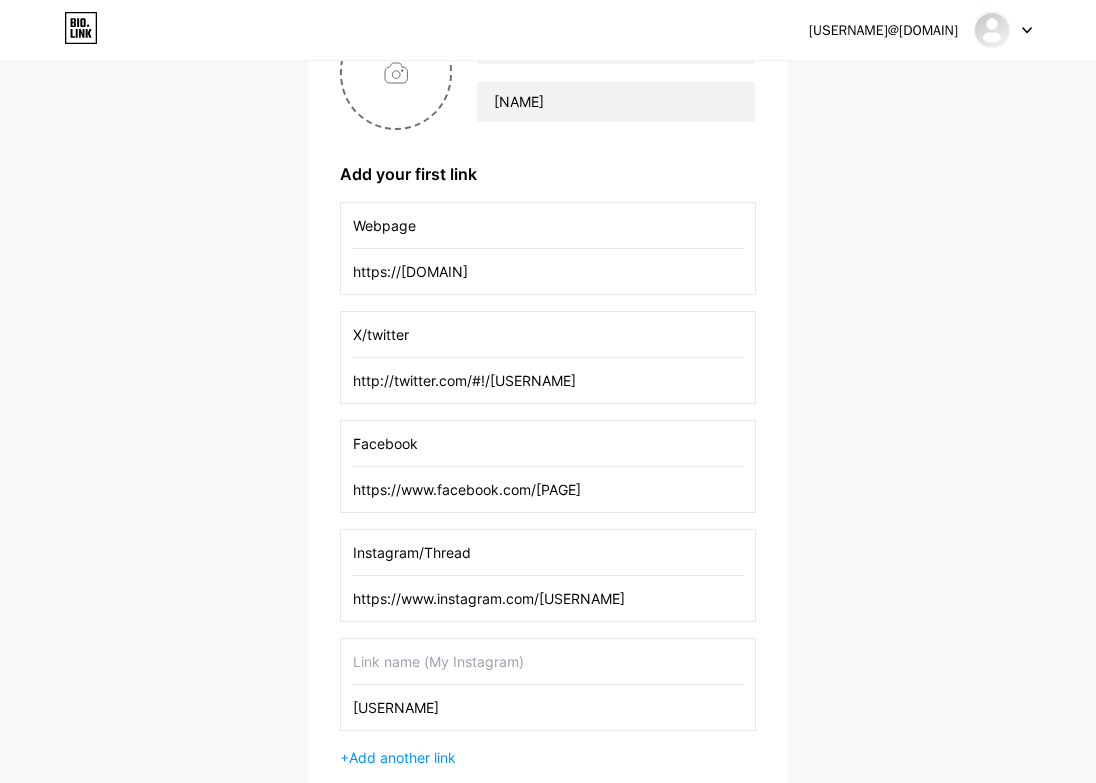 click on "[USERNAME]" at bounding box center [548, 707] 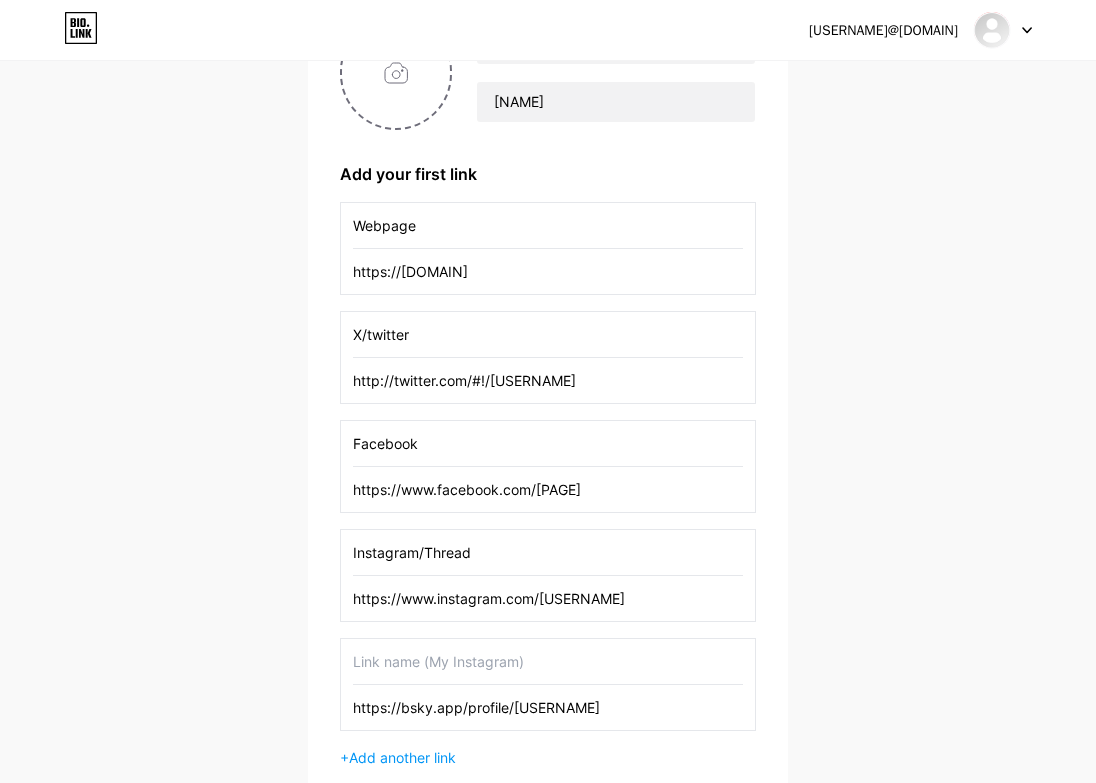 type on "https://bsky.app/profile/[USERNAME]" 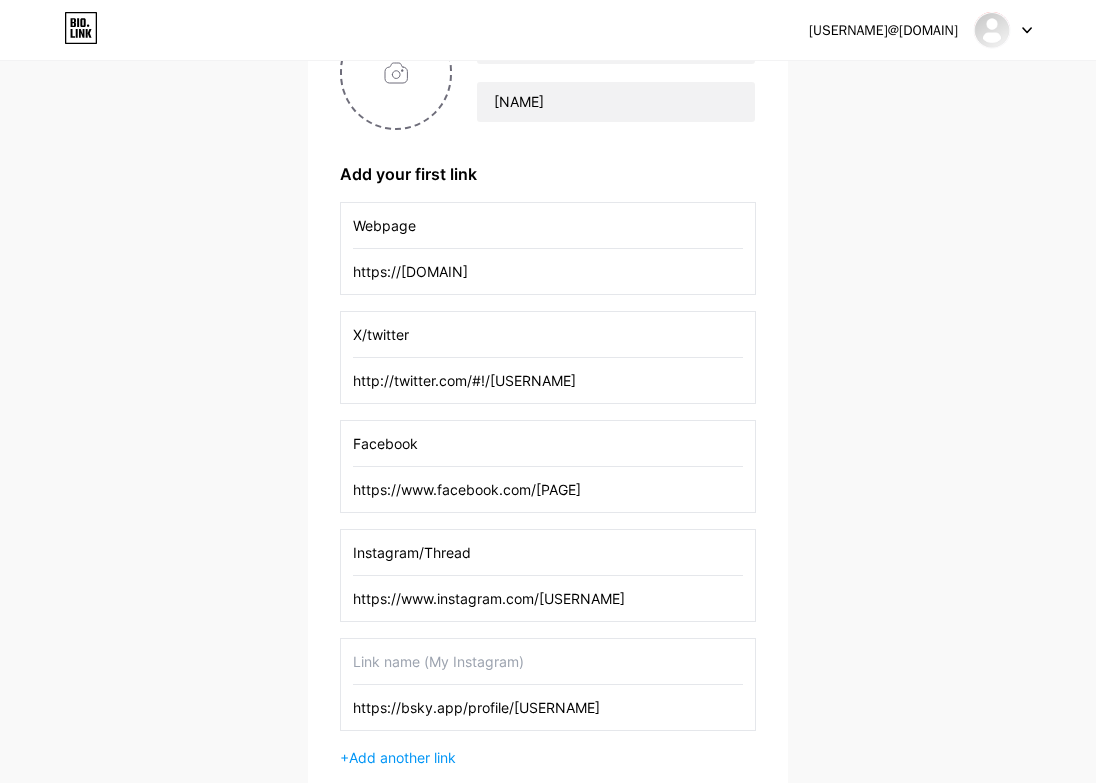 click at bounding box center (548, 661) 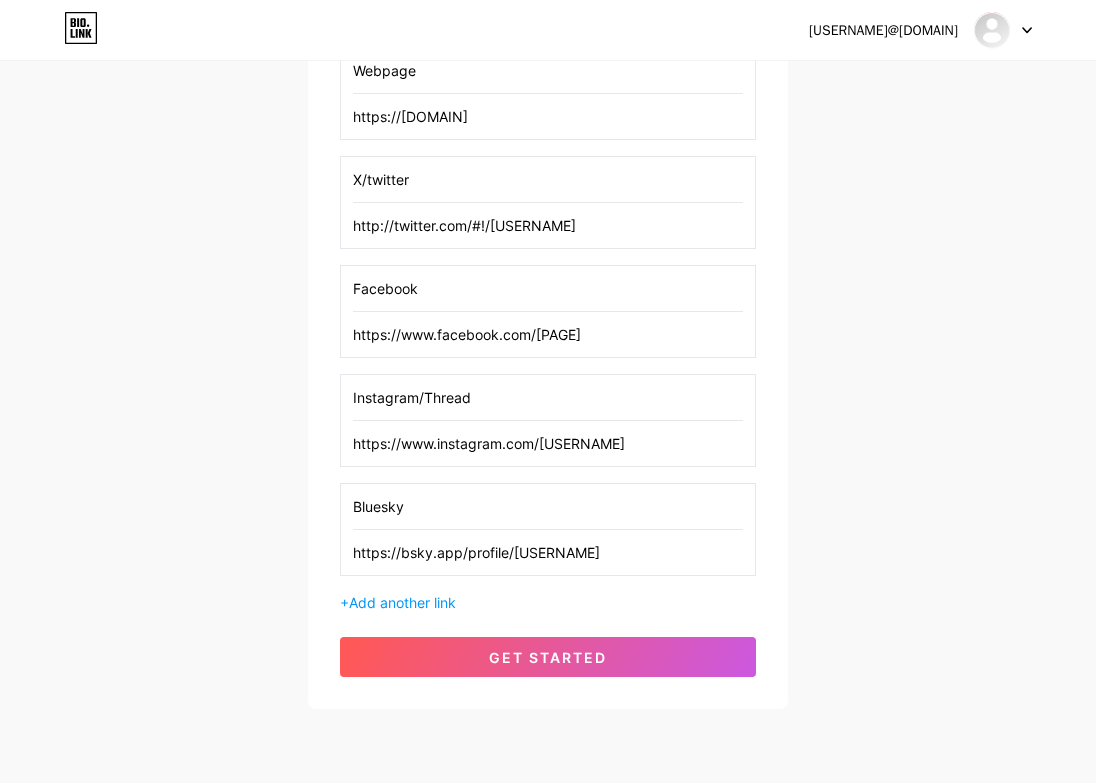 scroll, scrollTop: 379, scrollLeft: 0, axis: vertical 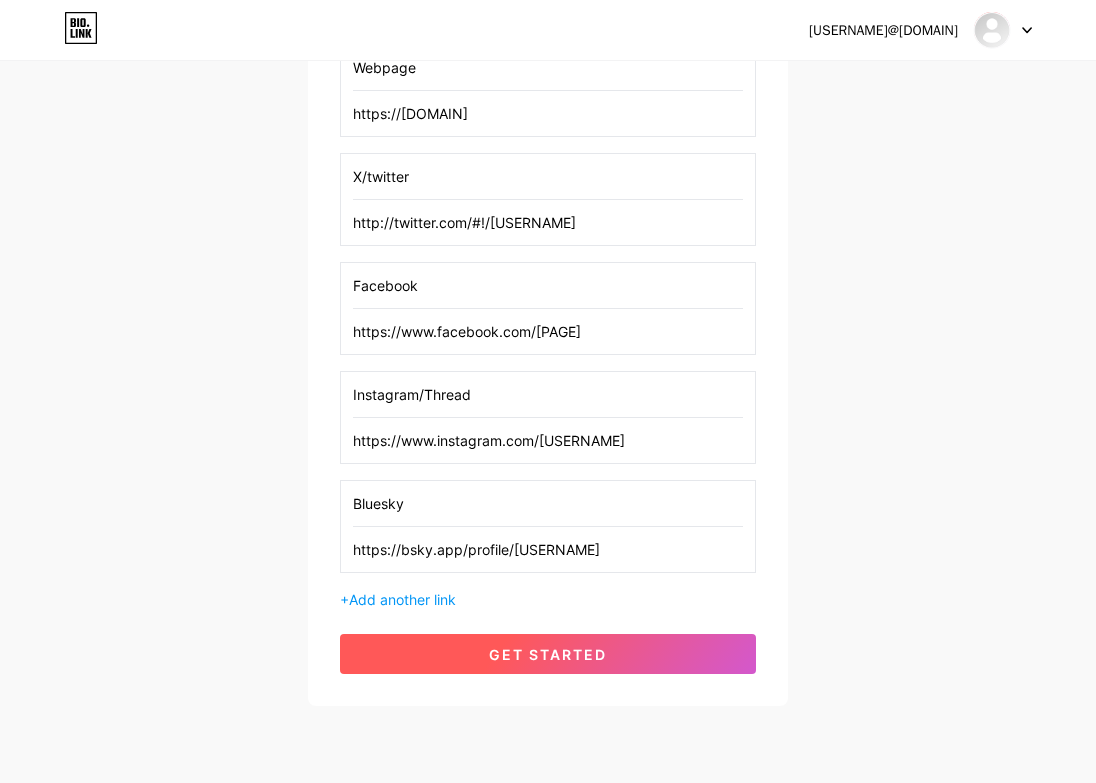type on "Bluesky" 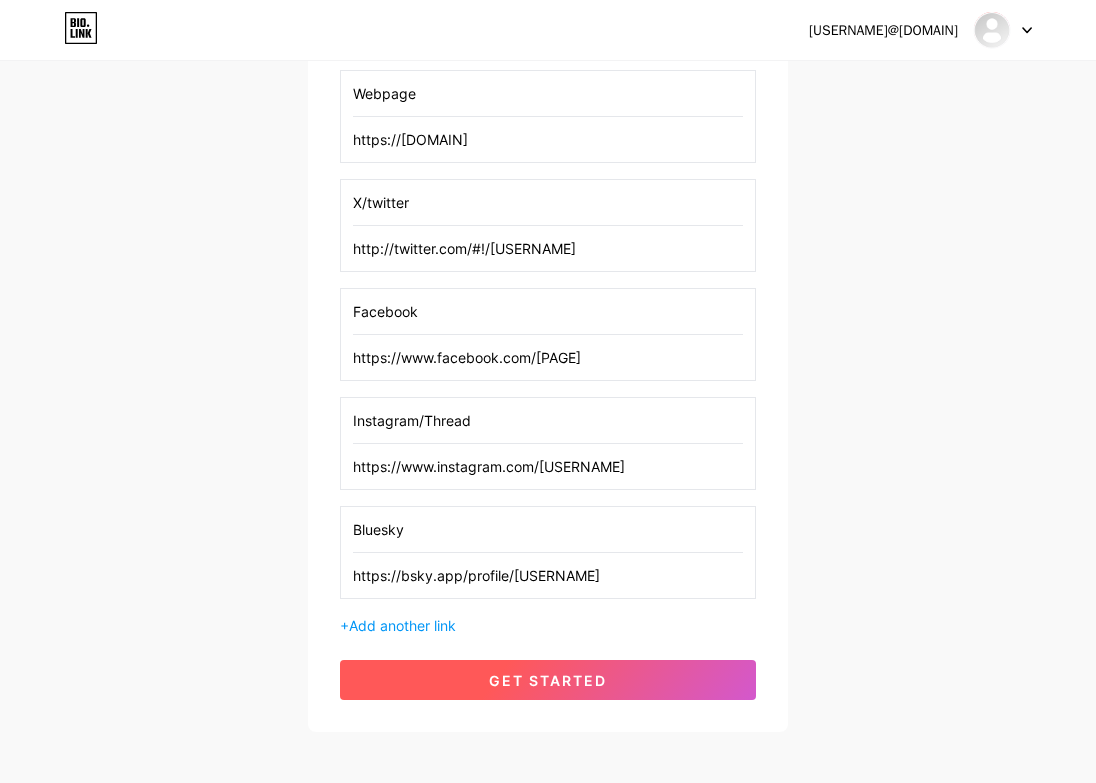 scroll, scrollTop: 405, scrollLeft: 0, axis: vertical 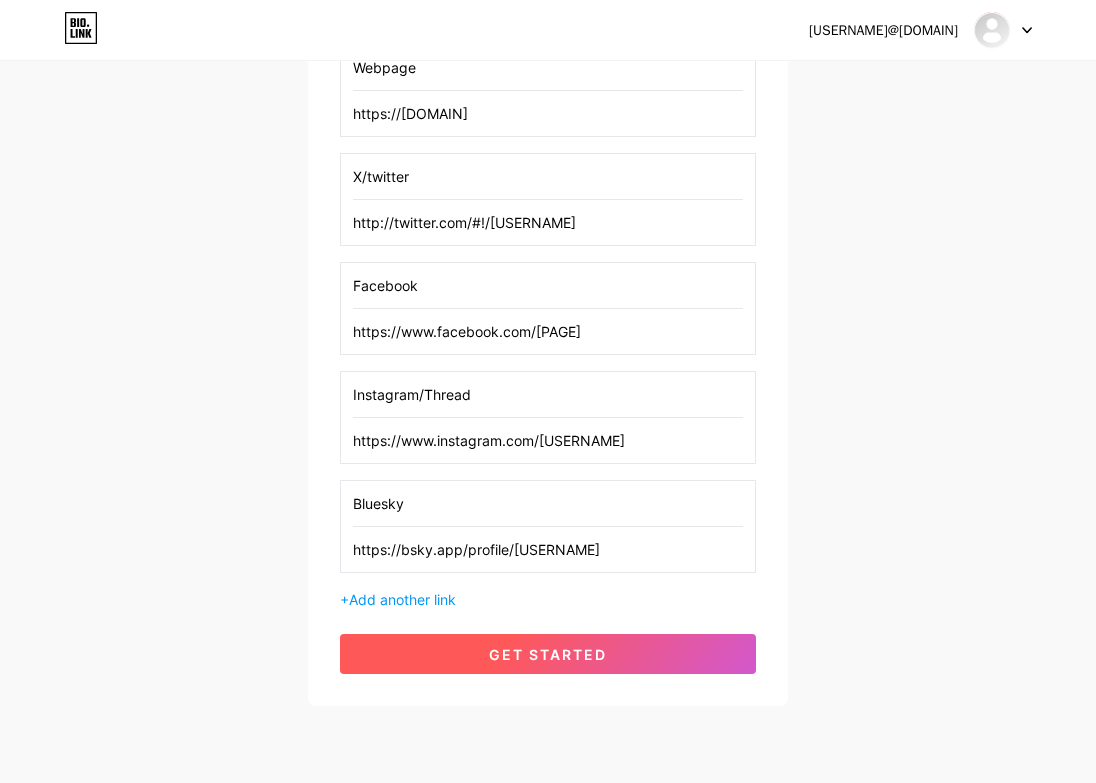 click on "get started" at bounding box center [548, 654] 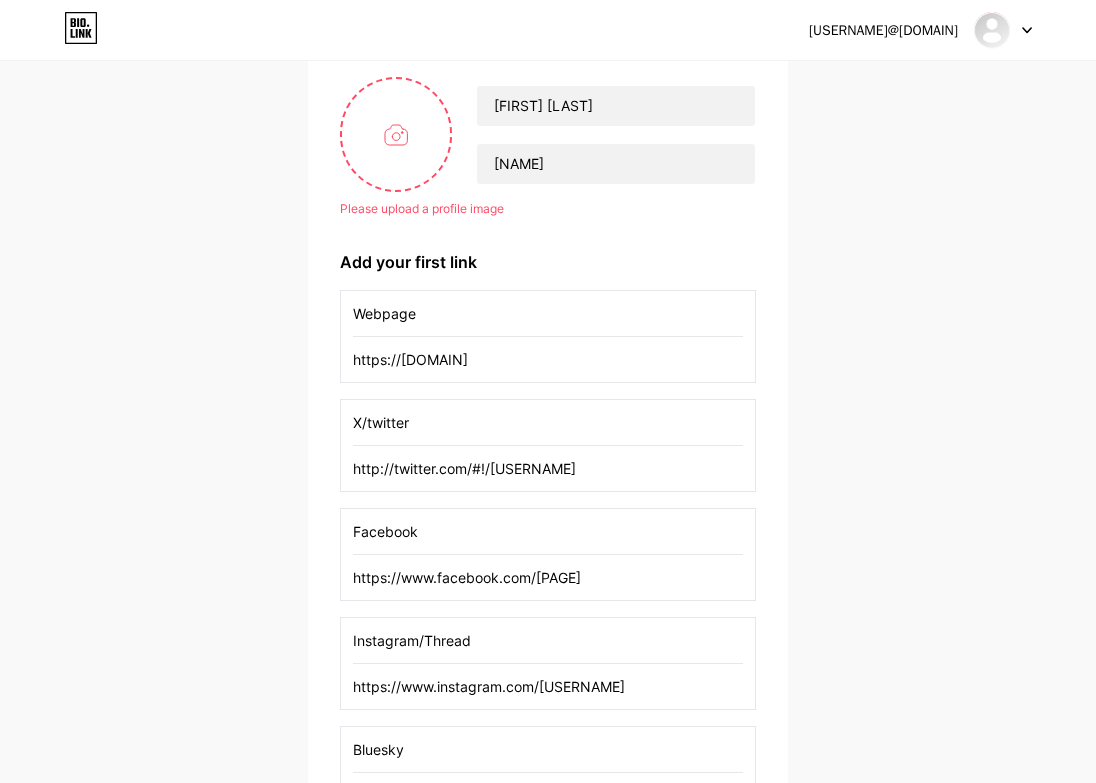 scroll, scrollTop: 0, scrollLeft: 0, axis: both 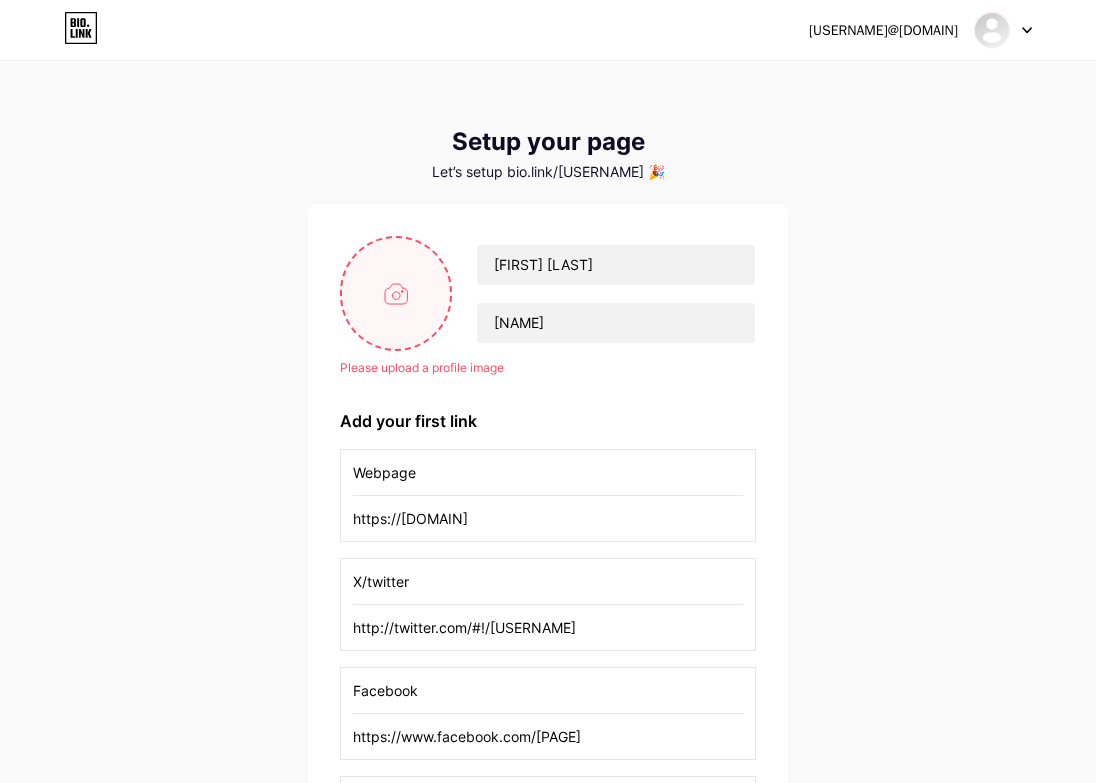 click at bounding box center [396, 293] 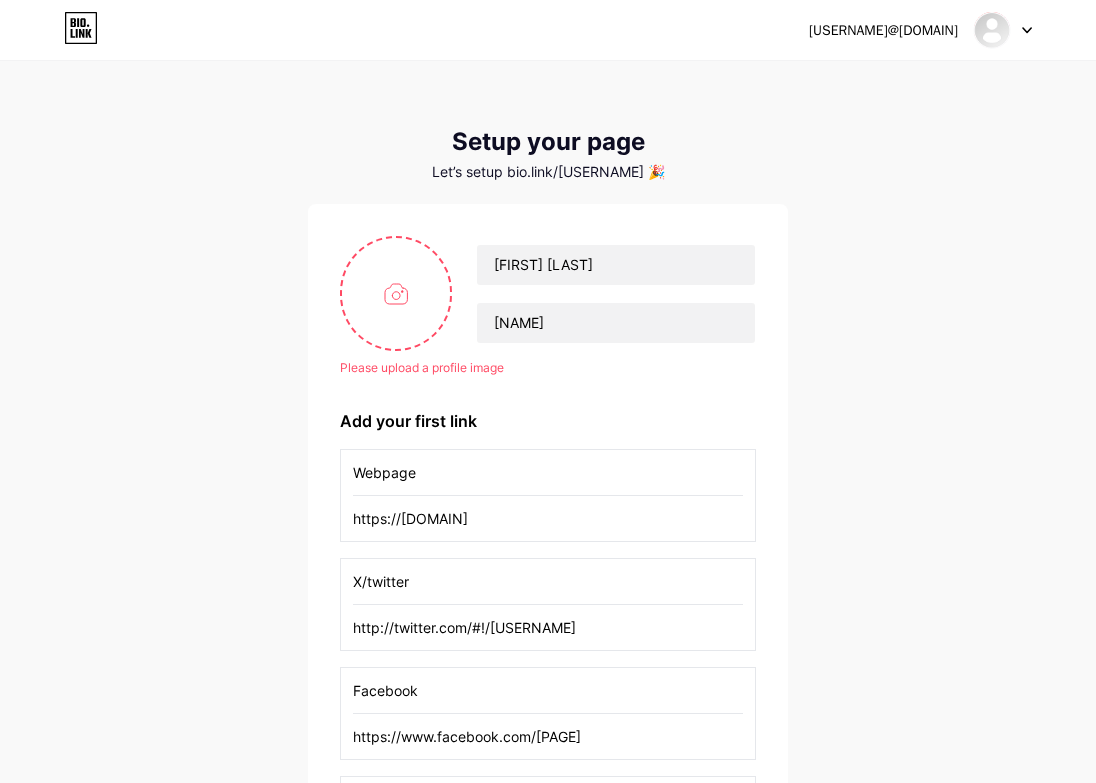 type on "C:\fakepath\IMG_3686.jpeg" 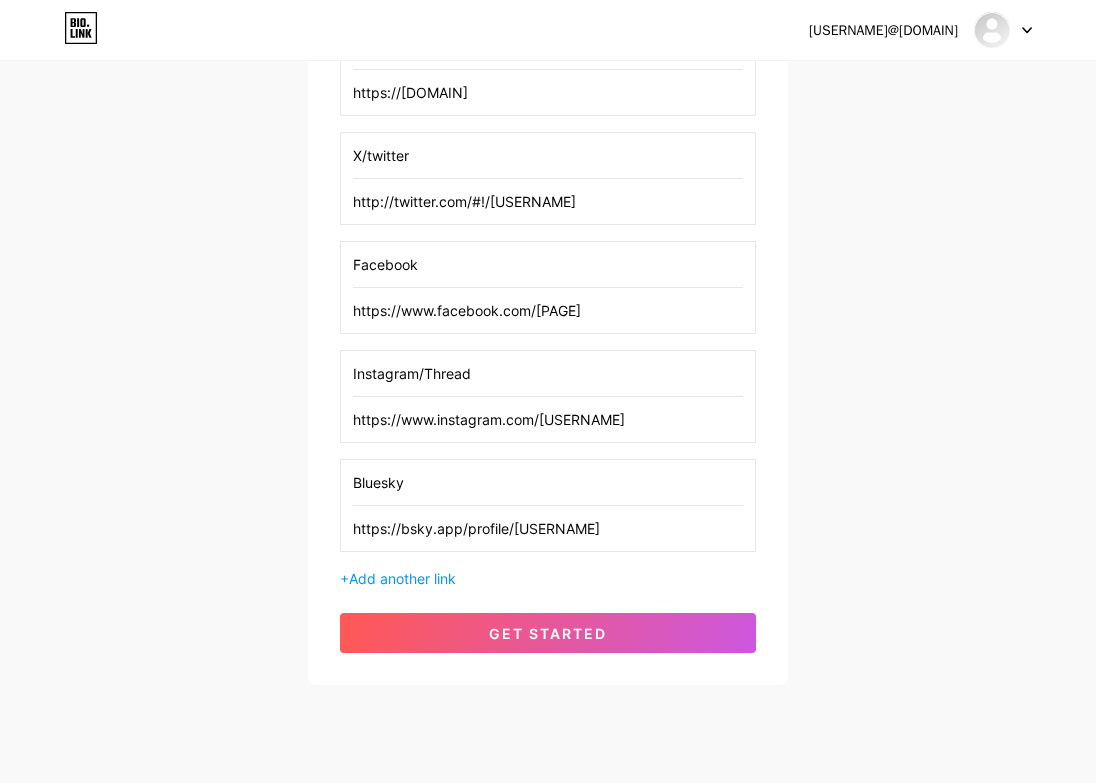 scroll, scrollTop: 446, scrollLeft: 0, axis: vertical 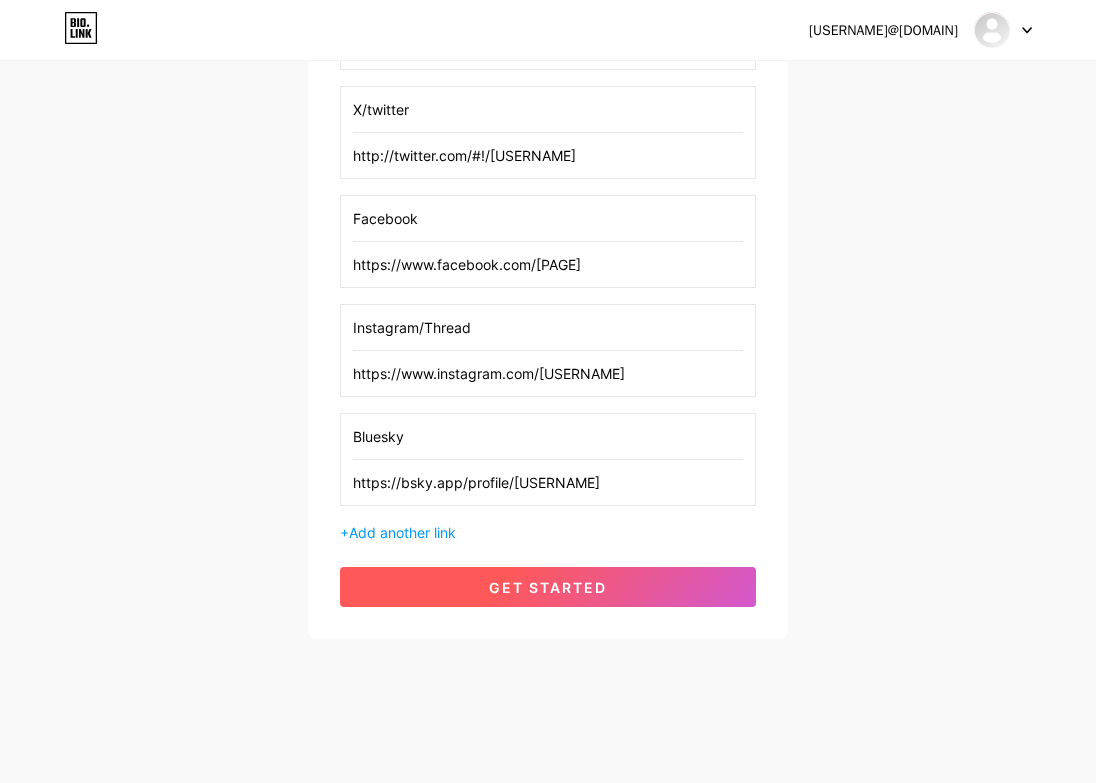 click on "get started" at bounding box center (548, 587) 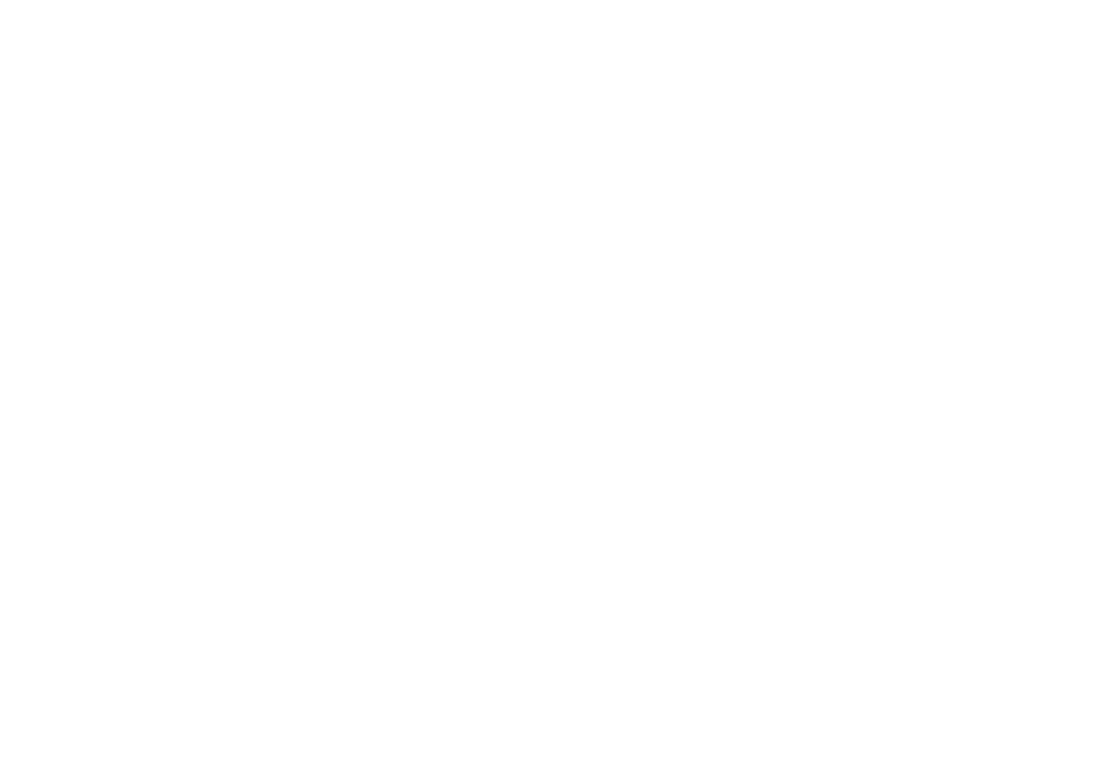 scroll, scrollTop: 0, scrollLeft: 0, axis: both 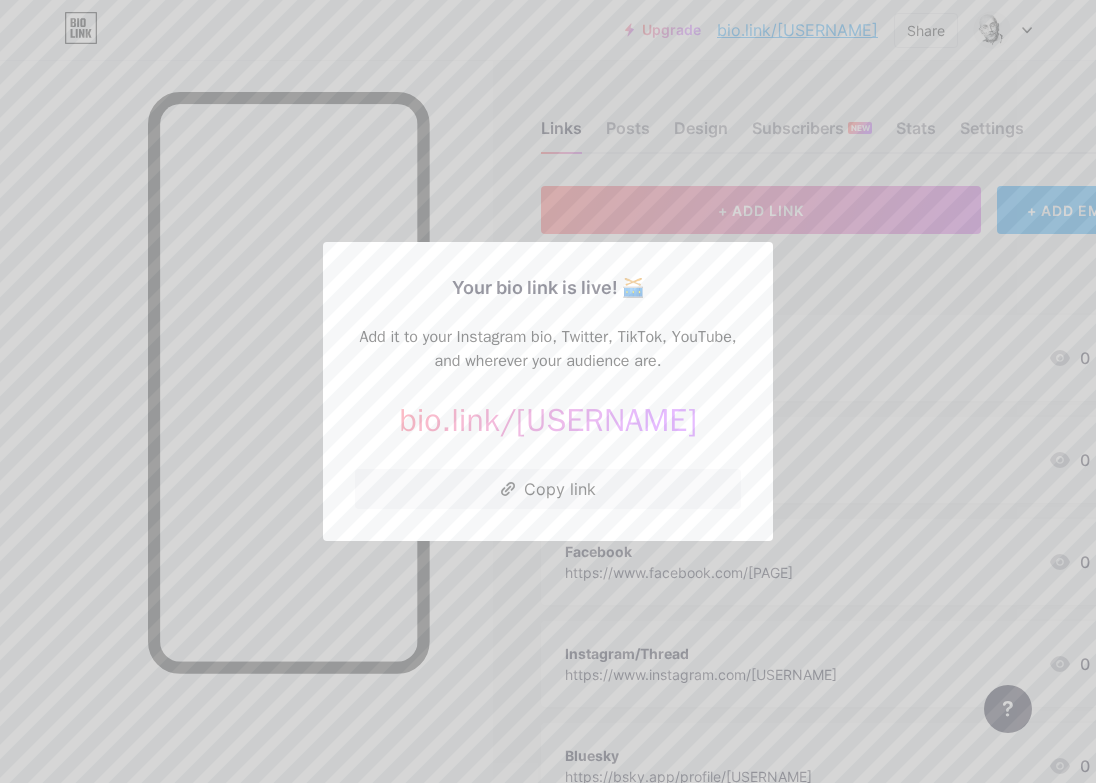click at bounding box center (548, 391) 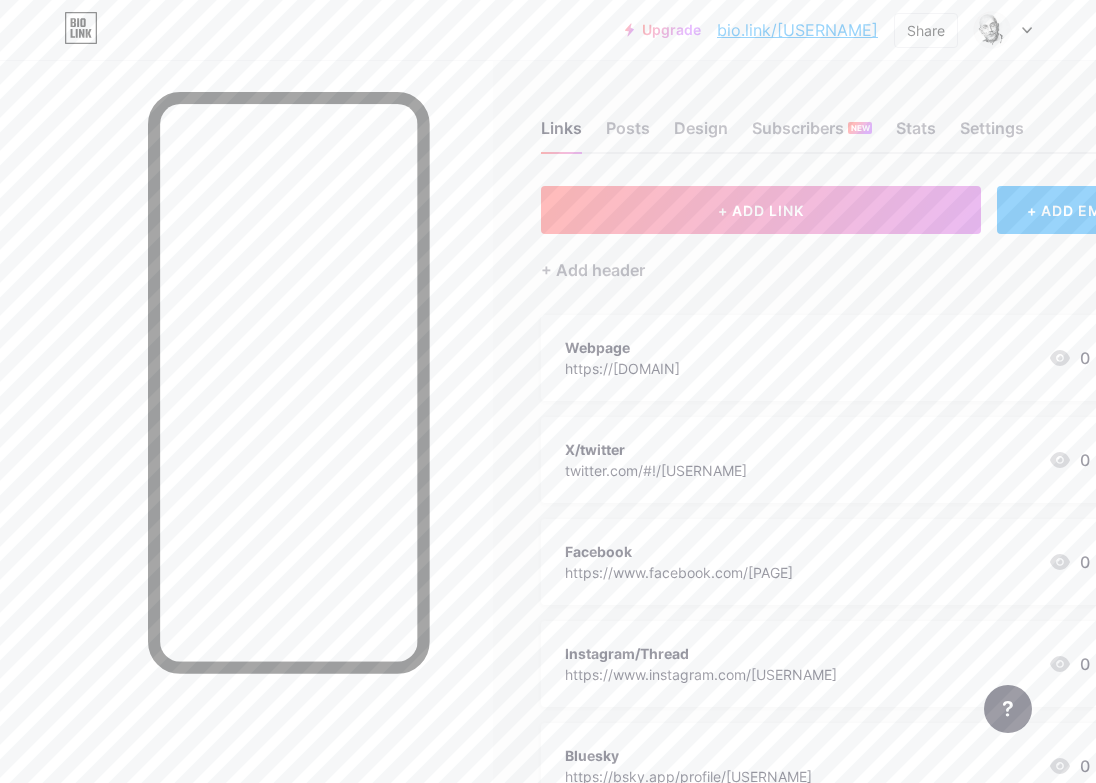 click at bounding box center (1003, 30) 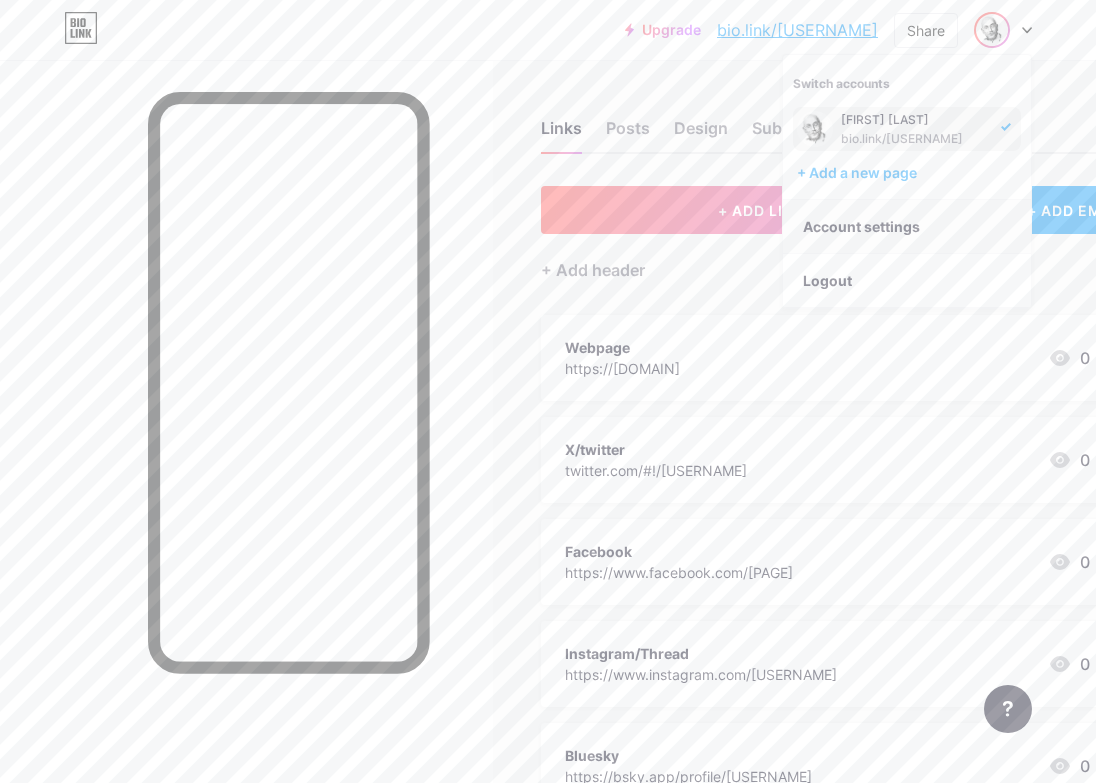 click on "Account settings" at bounding box center (907, 227) 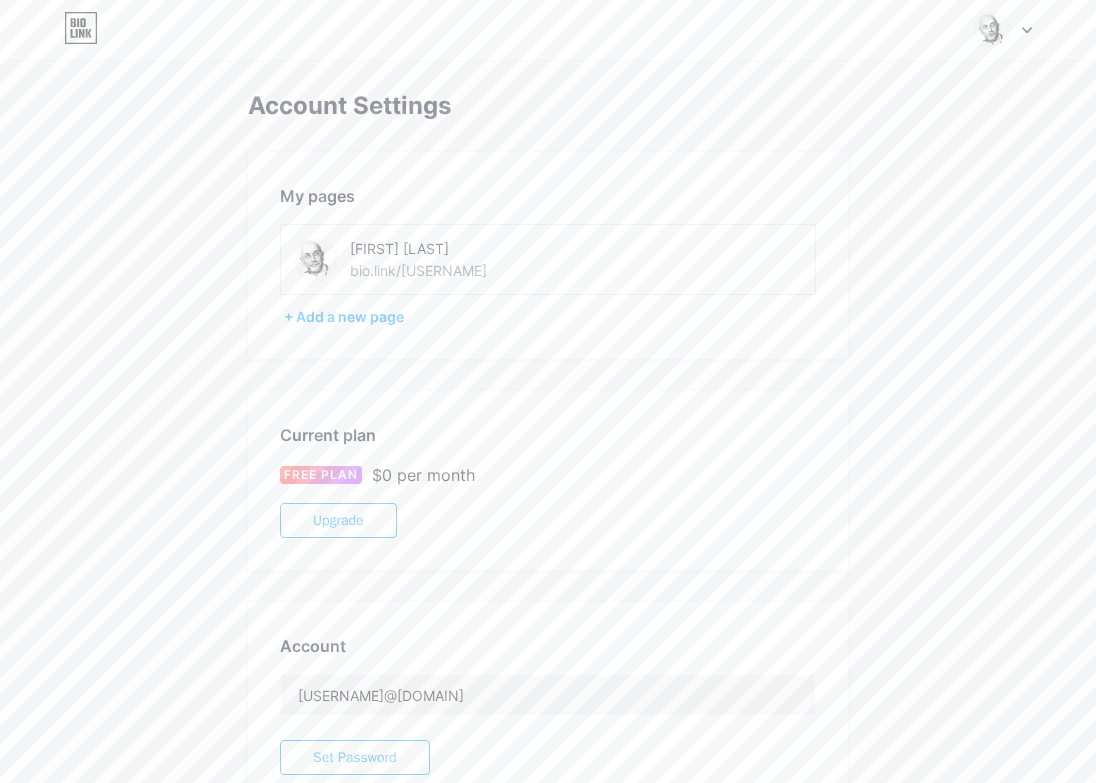 click on "bio.link/[USERNAME]" at bounding box center [418, 270] 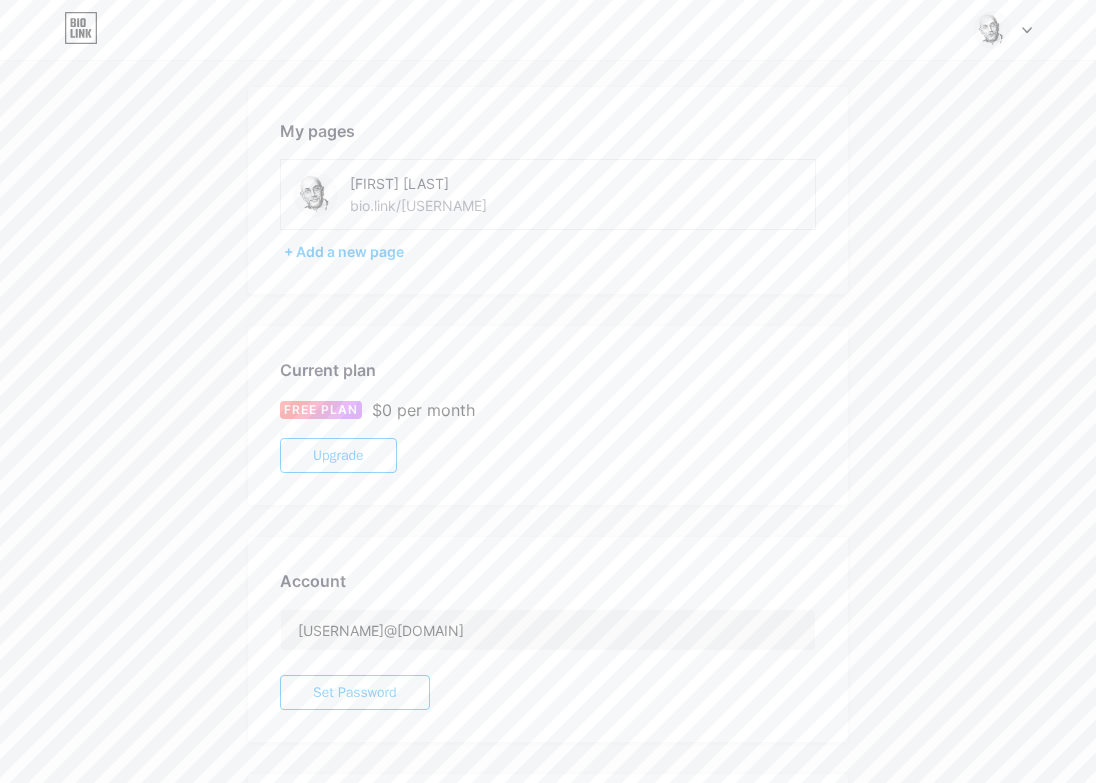 scroll, scrollTop: 0, scrollLeft: 0, axis: both 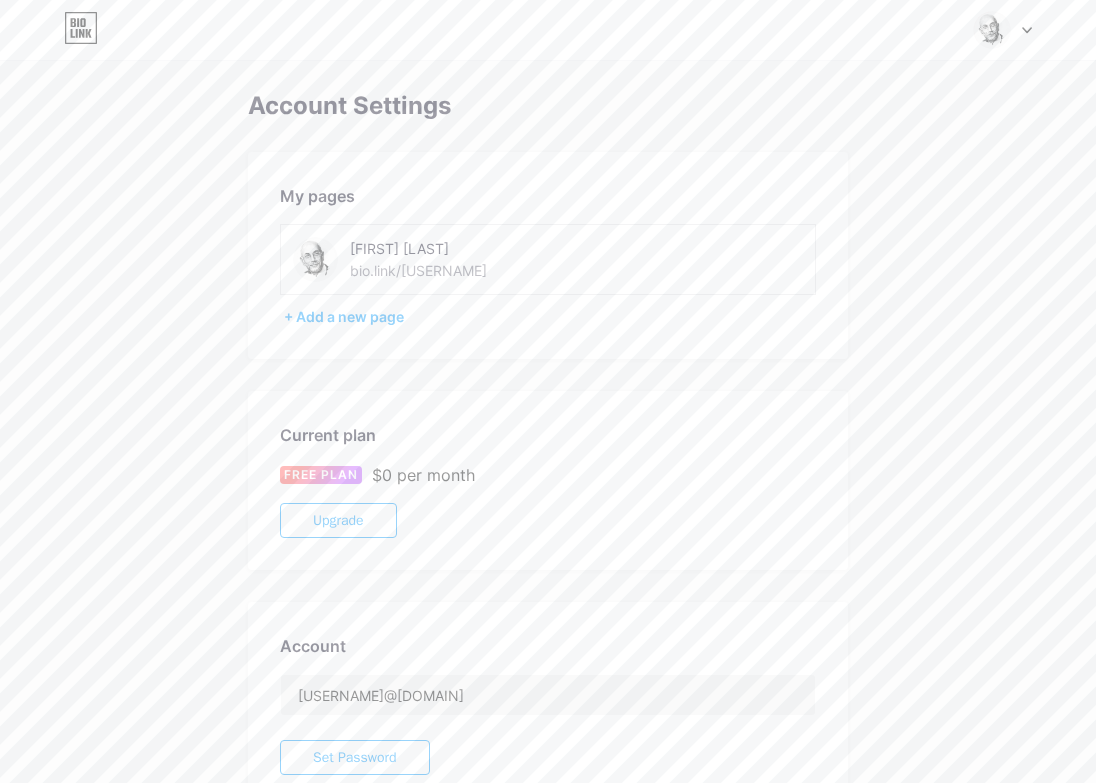 click on "bio.link/[USERNAME]" at bounding box center (418, 270) 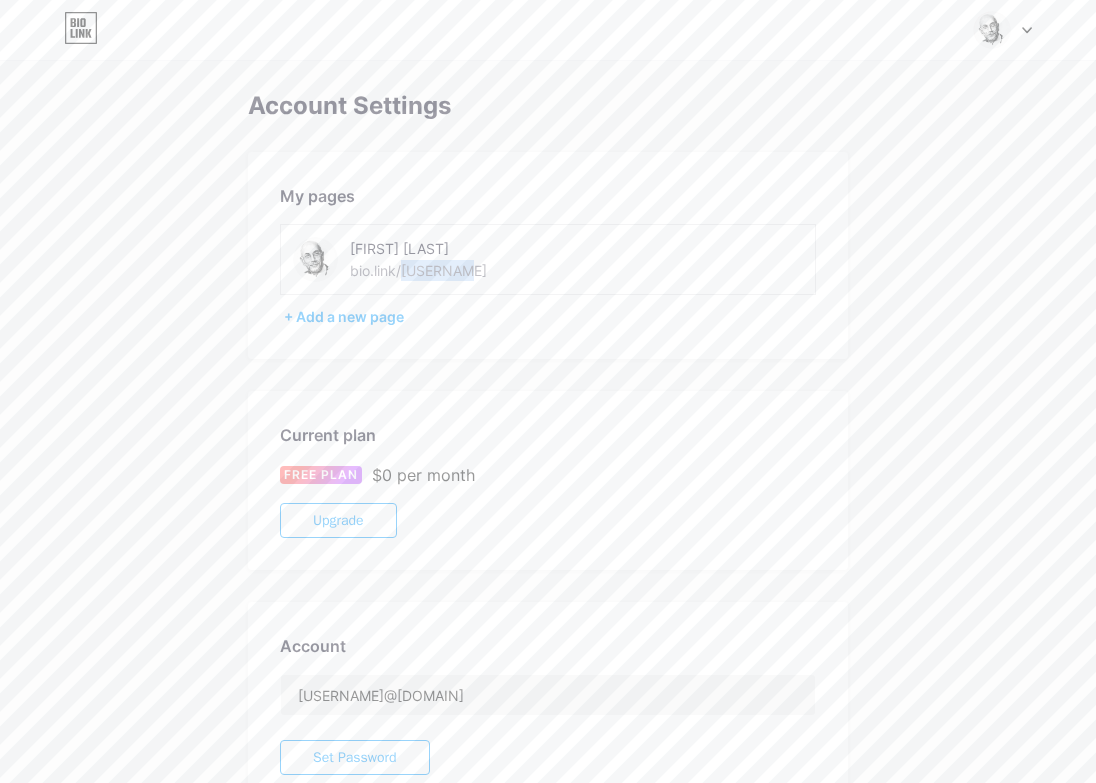 click on "My pages     [FIRST] [LAST]   bio.link/[USERNAME]      + Add a new page" at bounding box center (548, 255) 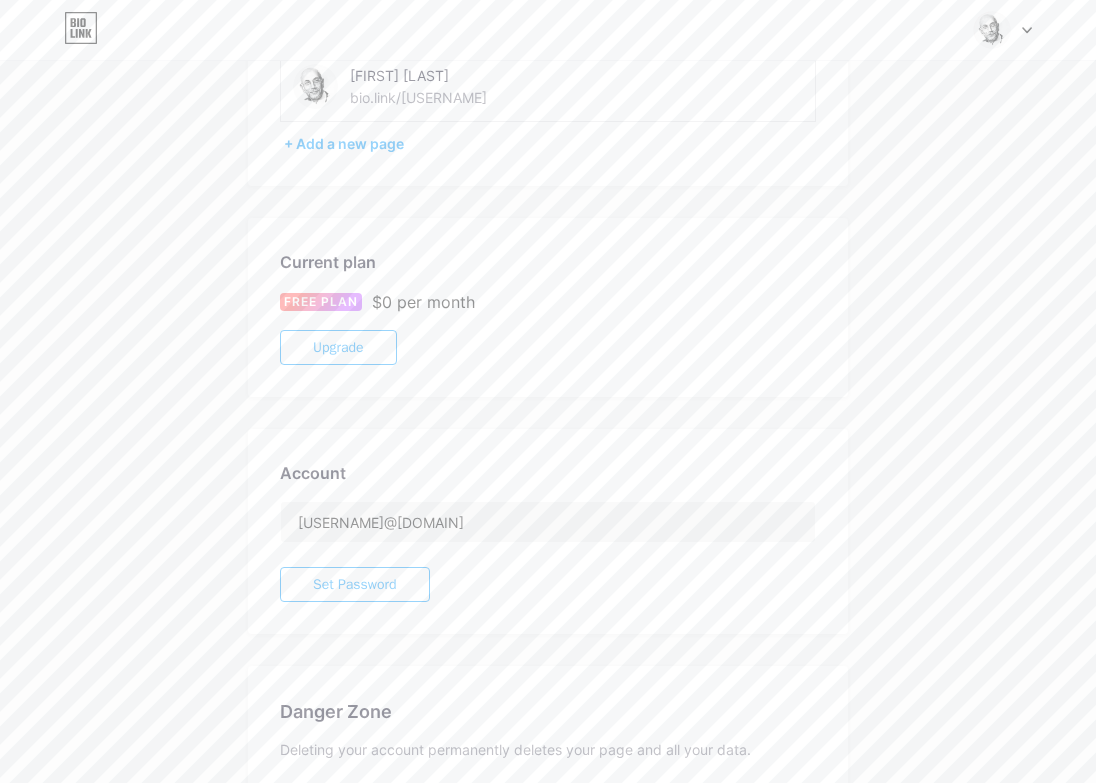 scroll, scrollTop: 0, scrollLeft: 0, axis: both 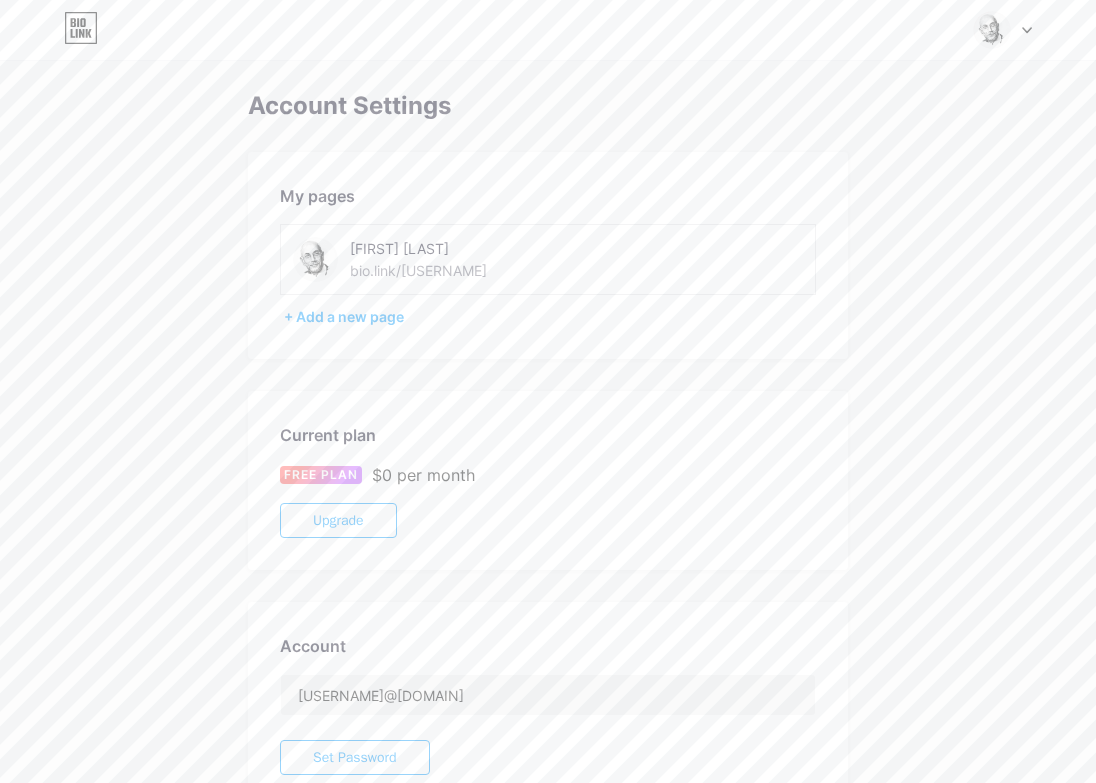 click on "Upgrade" at bounding box center [338, 520] 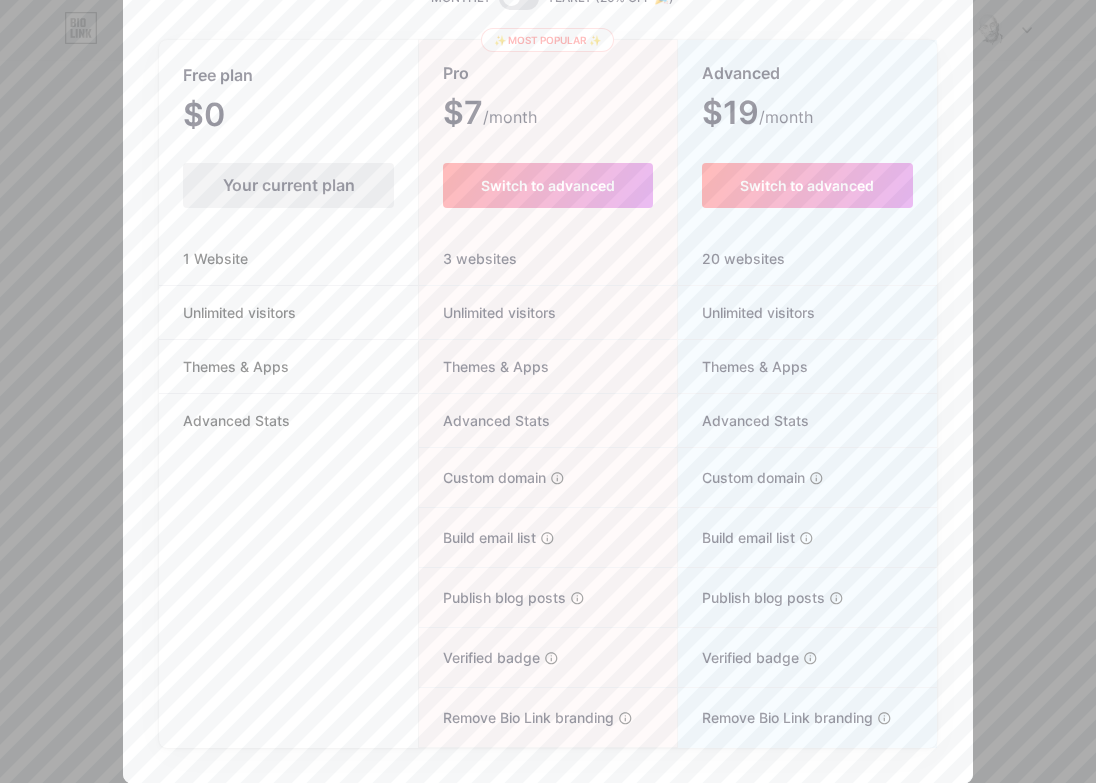 scroll, scrollTop: 0, scrollLeft: 0, axis: both 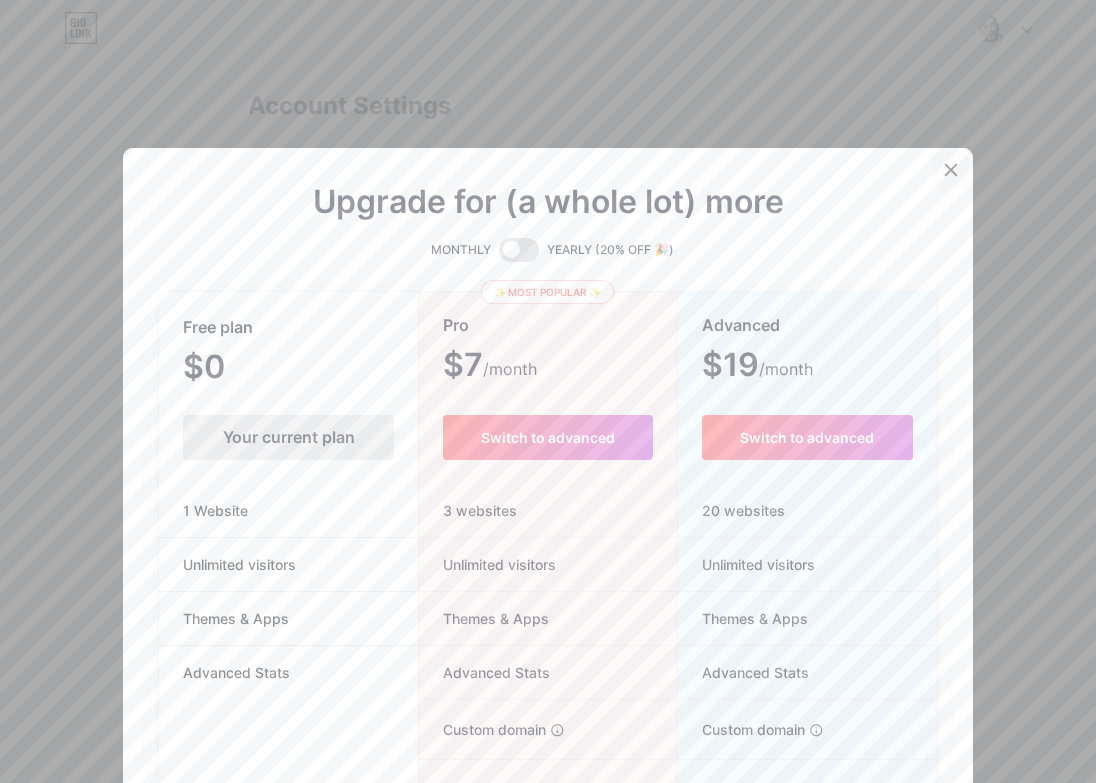 click 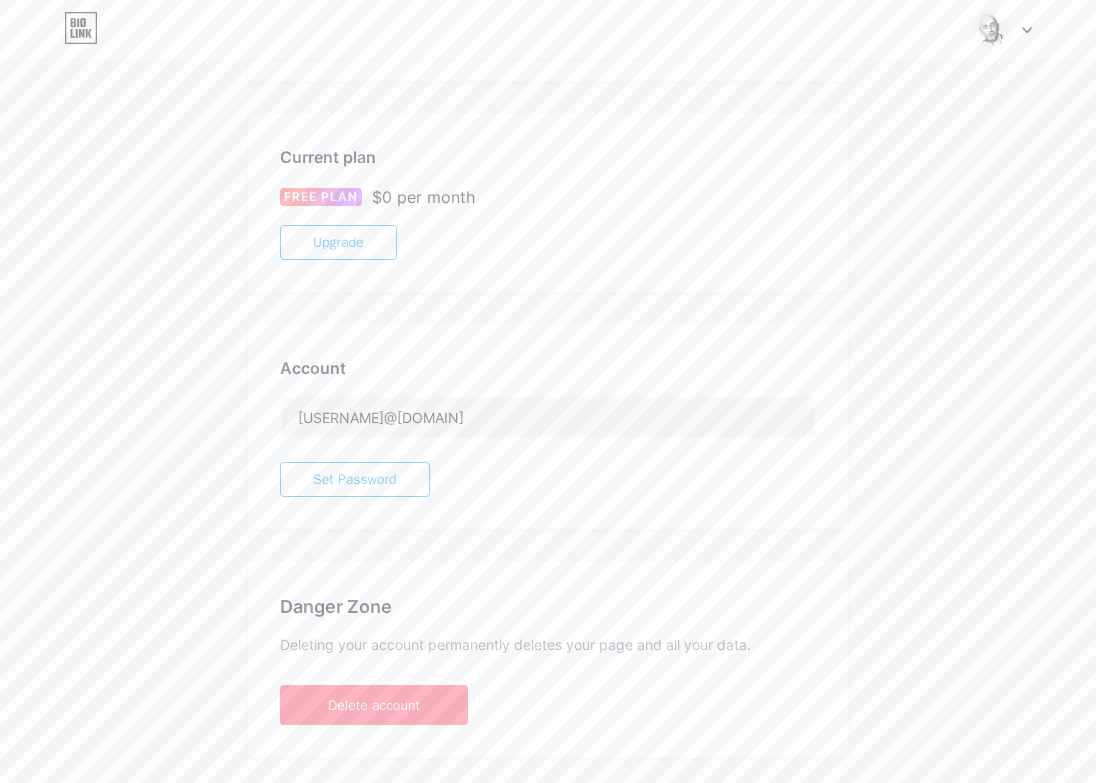 scroll, scrollTop: 332, scrollLeft: 0, axis: vertical 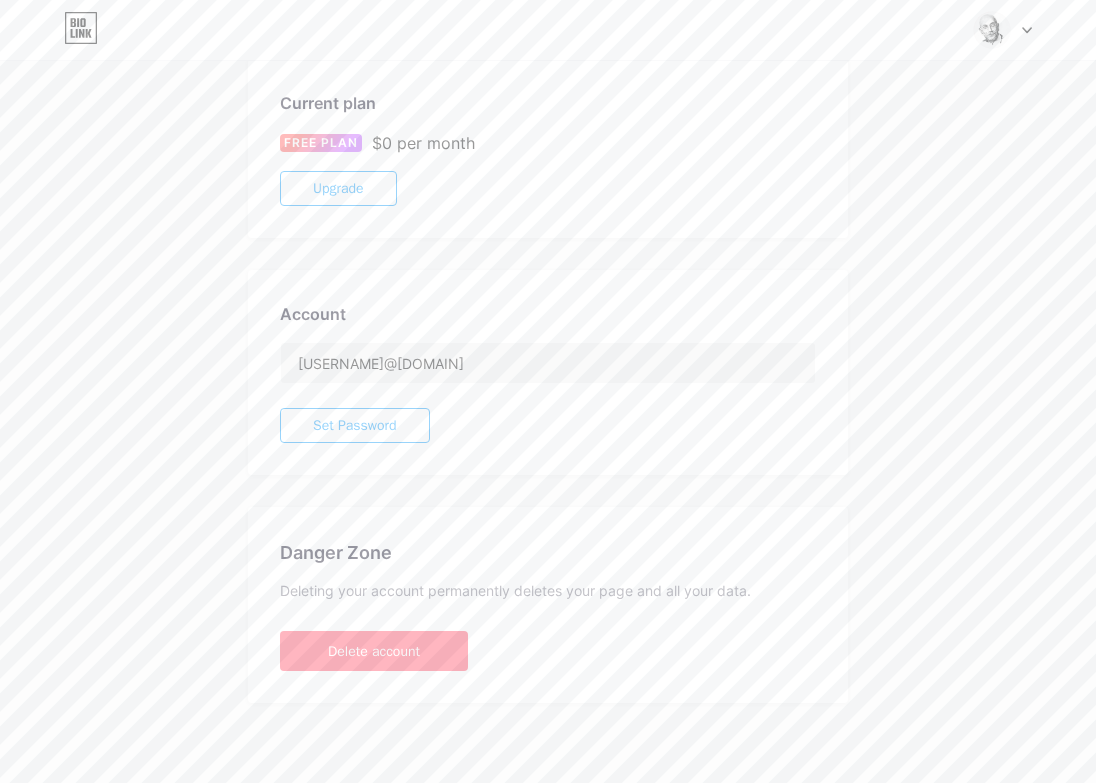 click at bounding box center [992, 30] 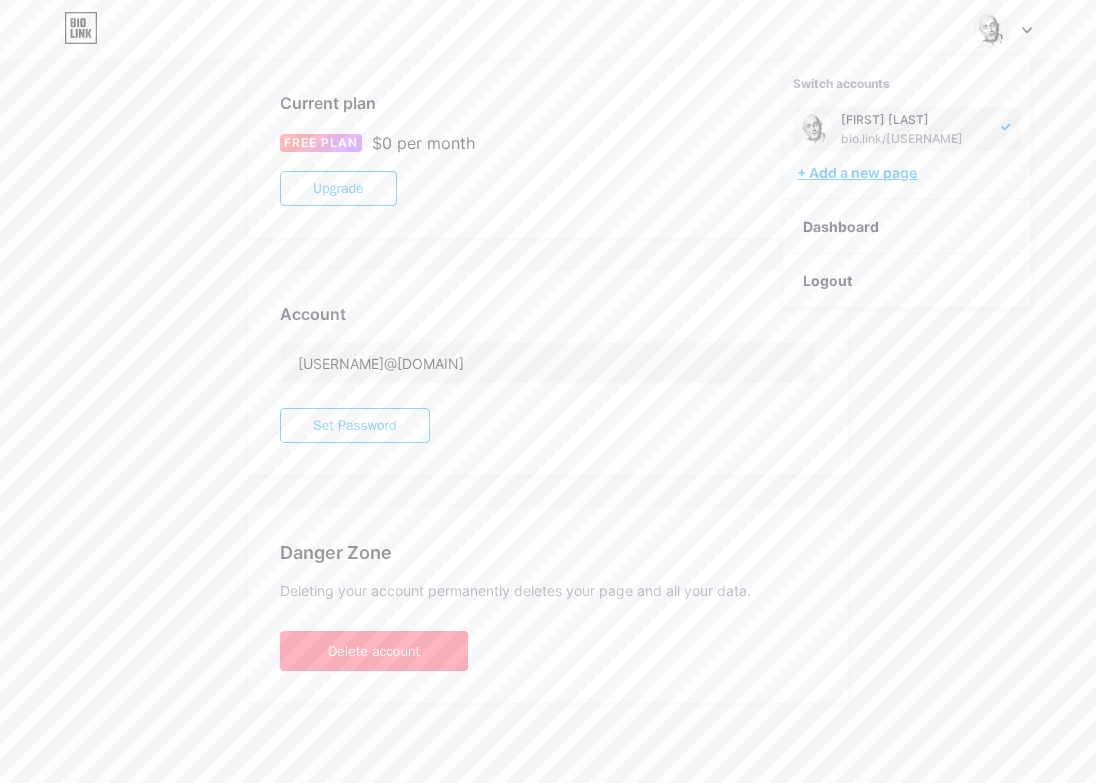 click on "+ Add a new page" at bounding box center [909, 173] 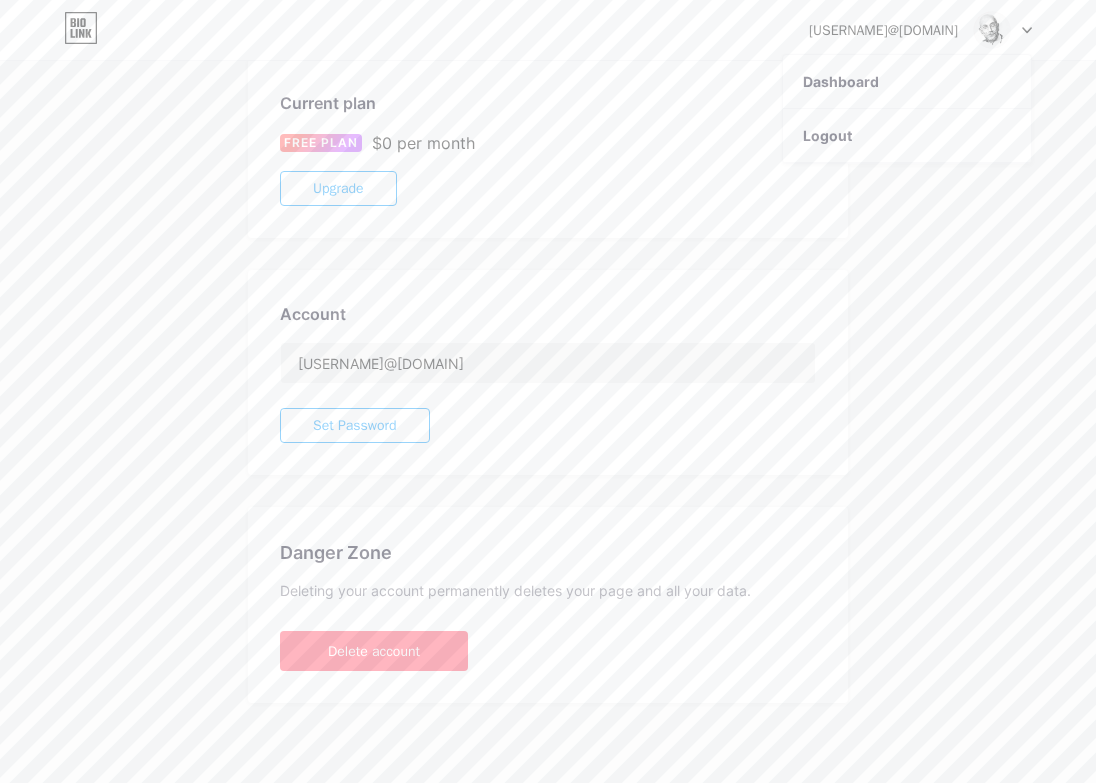 scroll, scrollTop: 0, scrollLeft: 0, axis: both 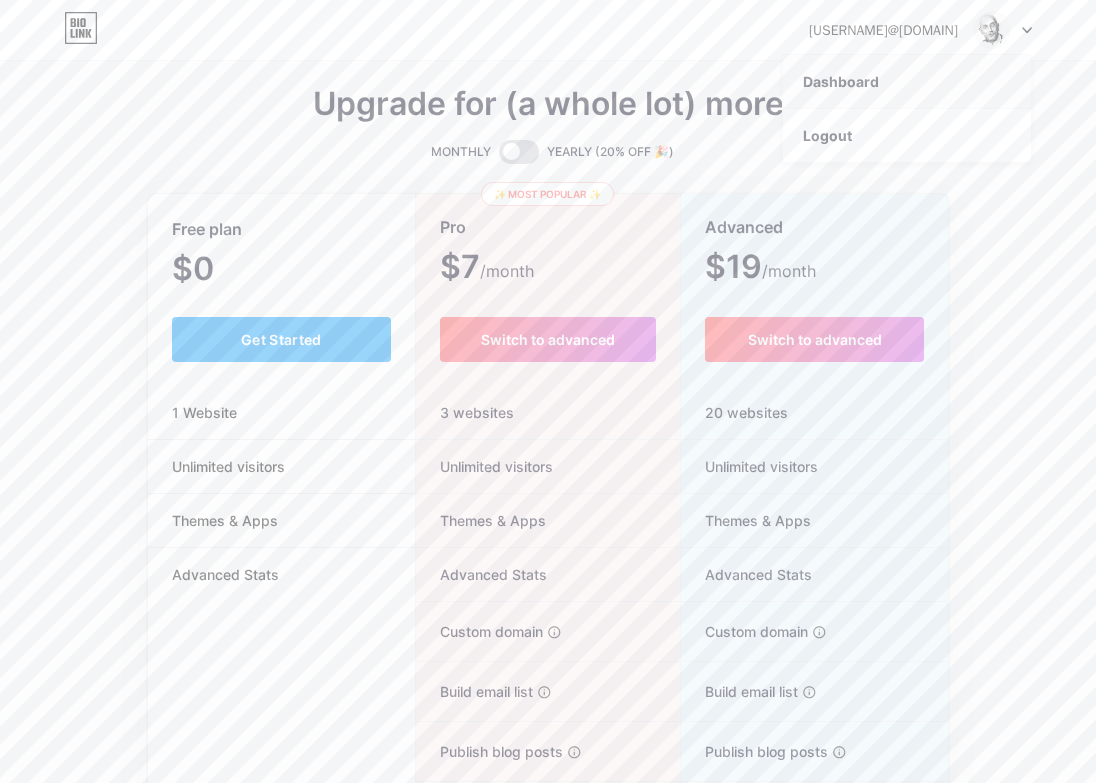 click on "Dashboard" at bounding box center [907, 82] 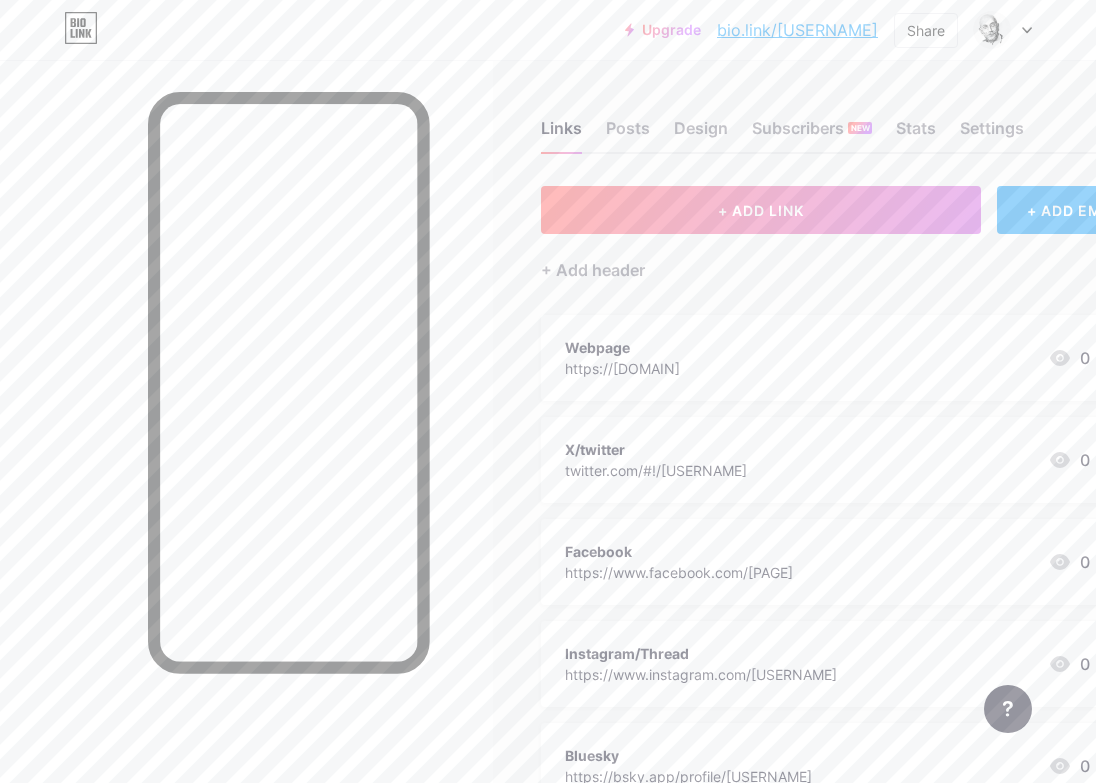 click on "Links
Posts
Design
Subscribers
NEW
Stats
Settings       + ADD LINK     + ADD EMBED
+ Add header
Webpage
https://[DOMAIN]
0
X/twitter
twitter.com/#!/[USERNAME]
0
Facebook
https://www.facebook.com/[PAGE]
0
Instagram/Thread
https://www.instagram.com/[USERNAME]
0
Bluesky
https://bsky.app/profile/[USERNAME]
0
SOCIALS     + Add socials                       Feature requests             Help center         Contact support" at bounding box center [623, 551] 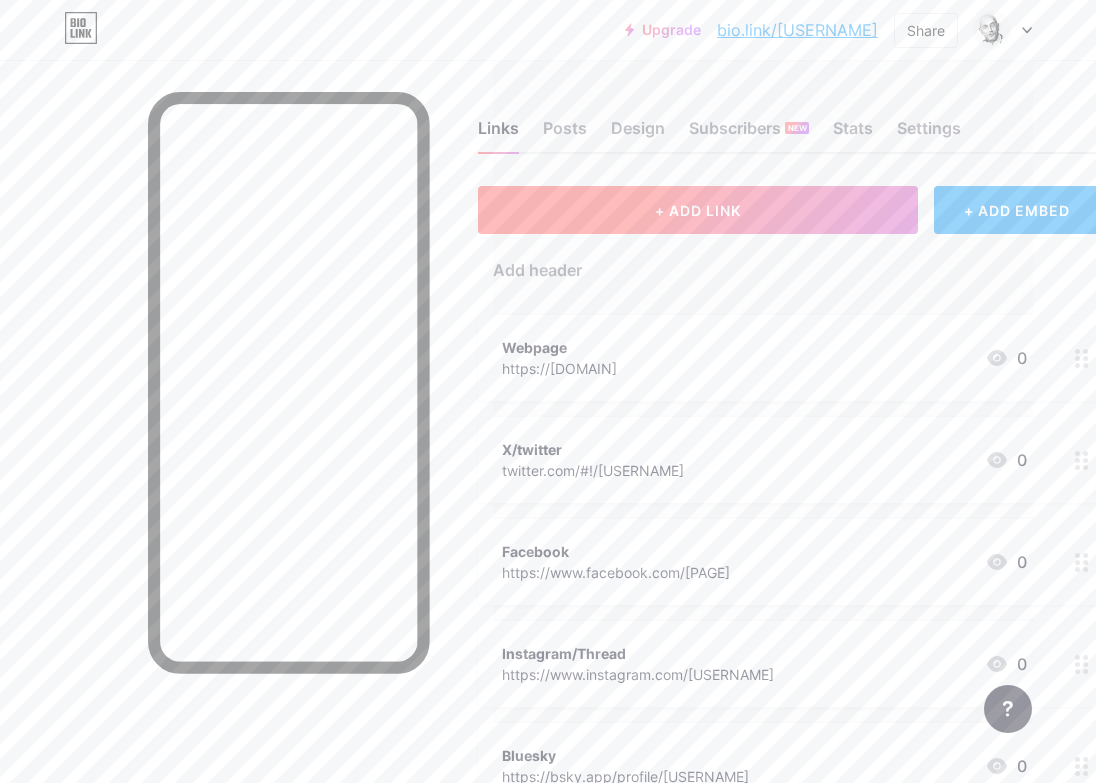 scroll, scrollTop: 0, scrollLeft: 64, axis: horizontal 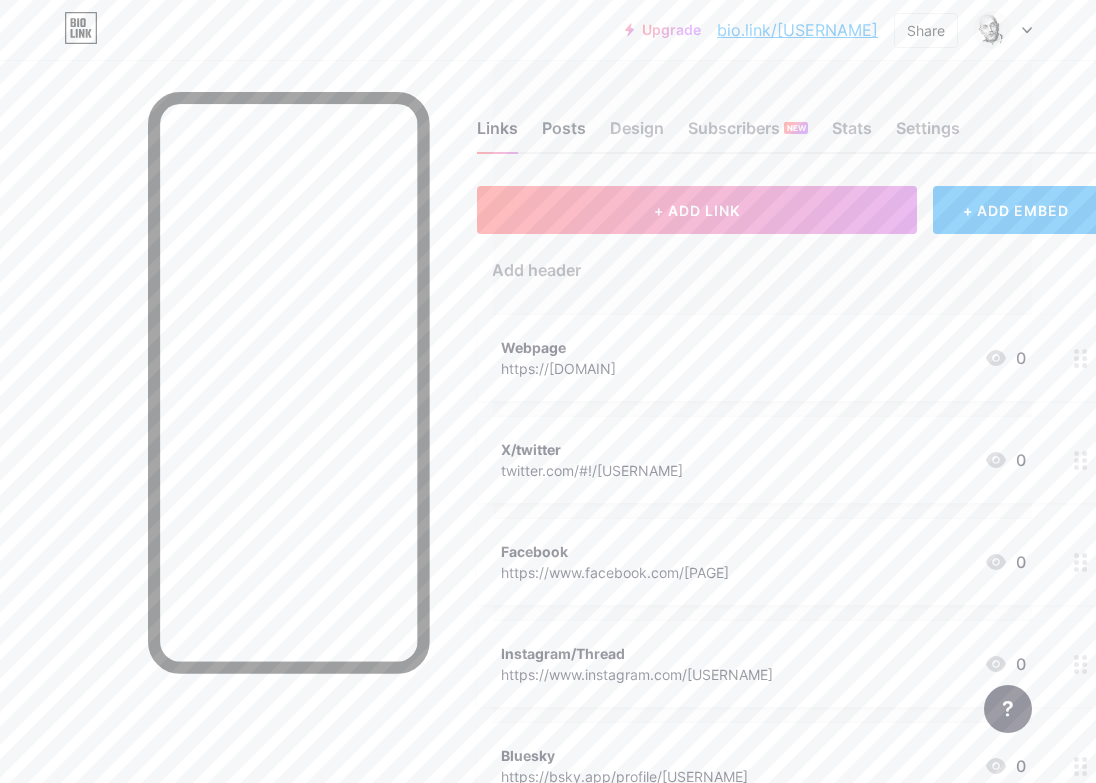 click on "Posts" at bounding box center [564, 134] 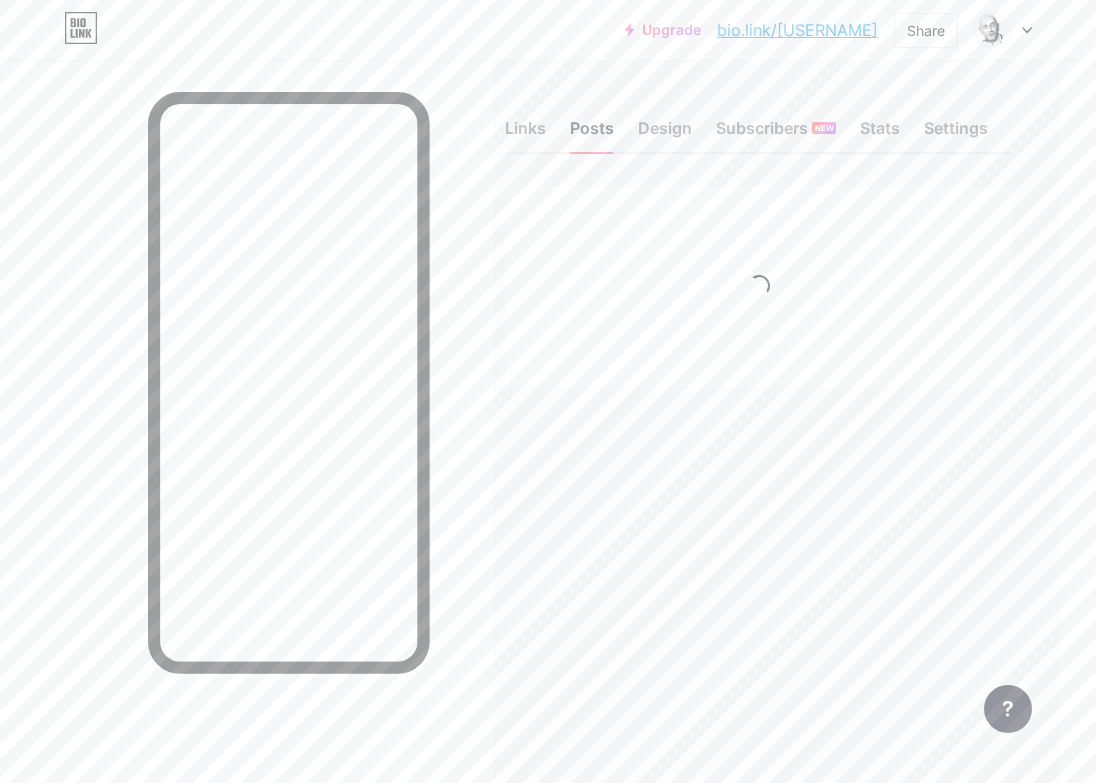 scroll, scrollTop: 0, scrollLeft: 0, axis: both 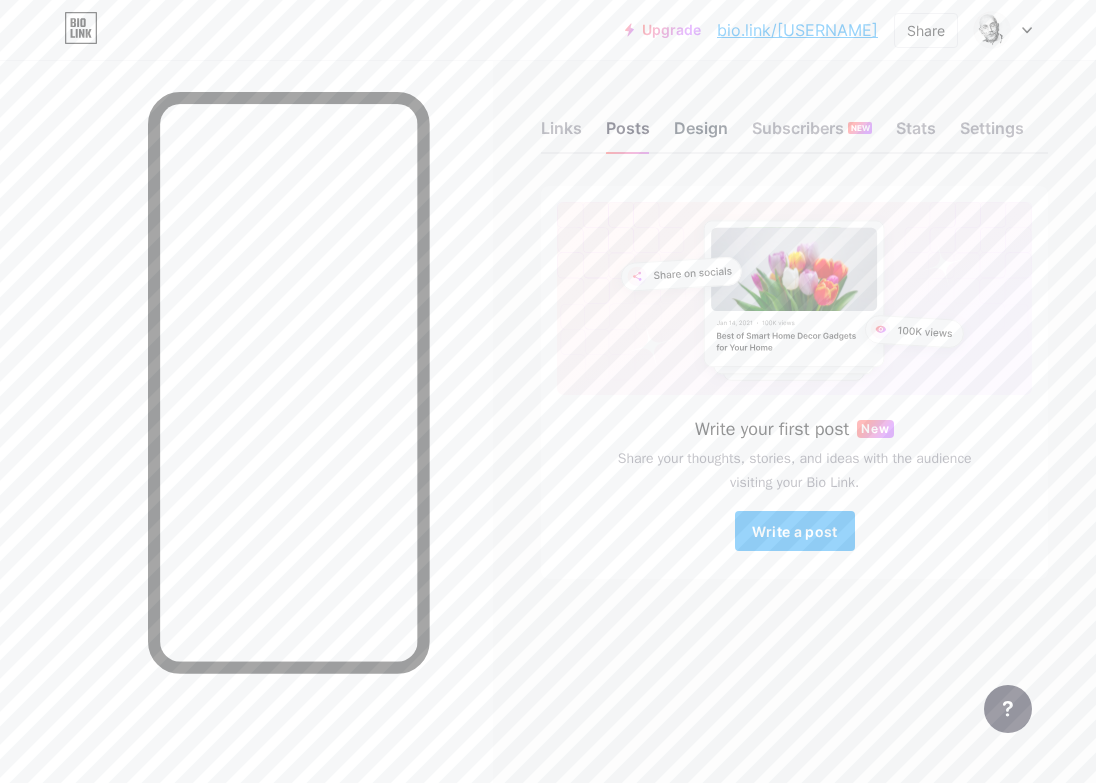 click on "Design" at bounding box center [701, 134] 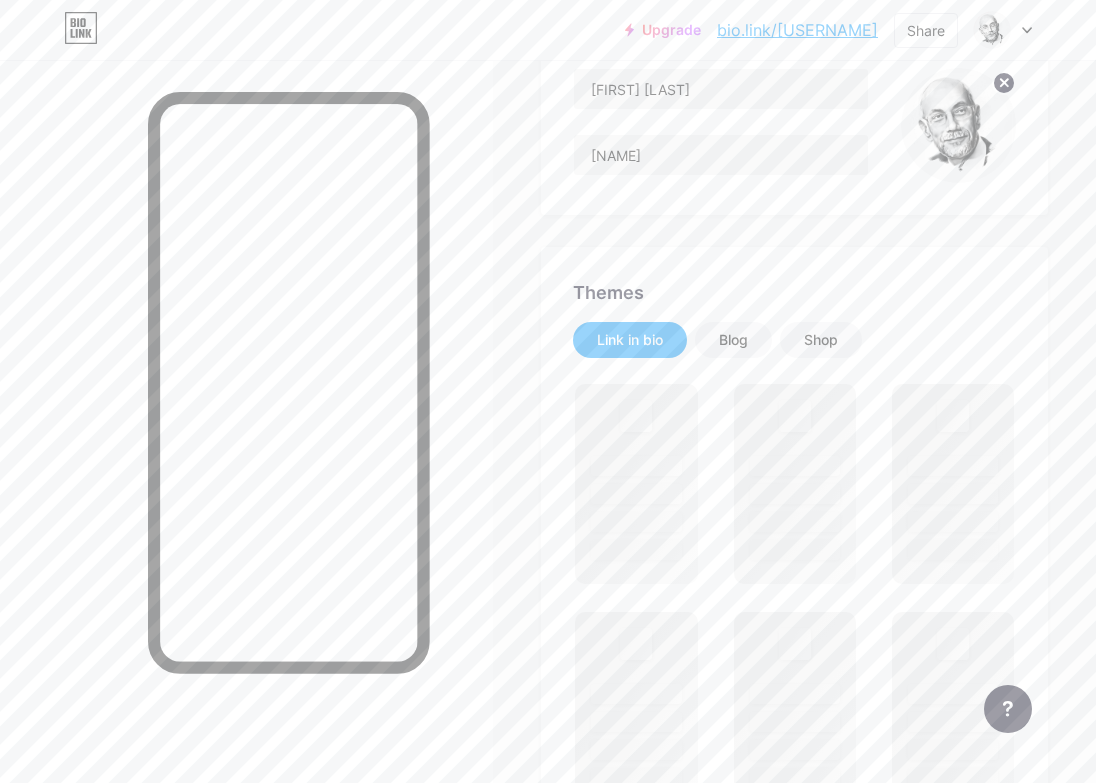 scroll, scrollTop: 222, scrollLeft: 0, axis: vertical 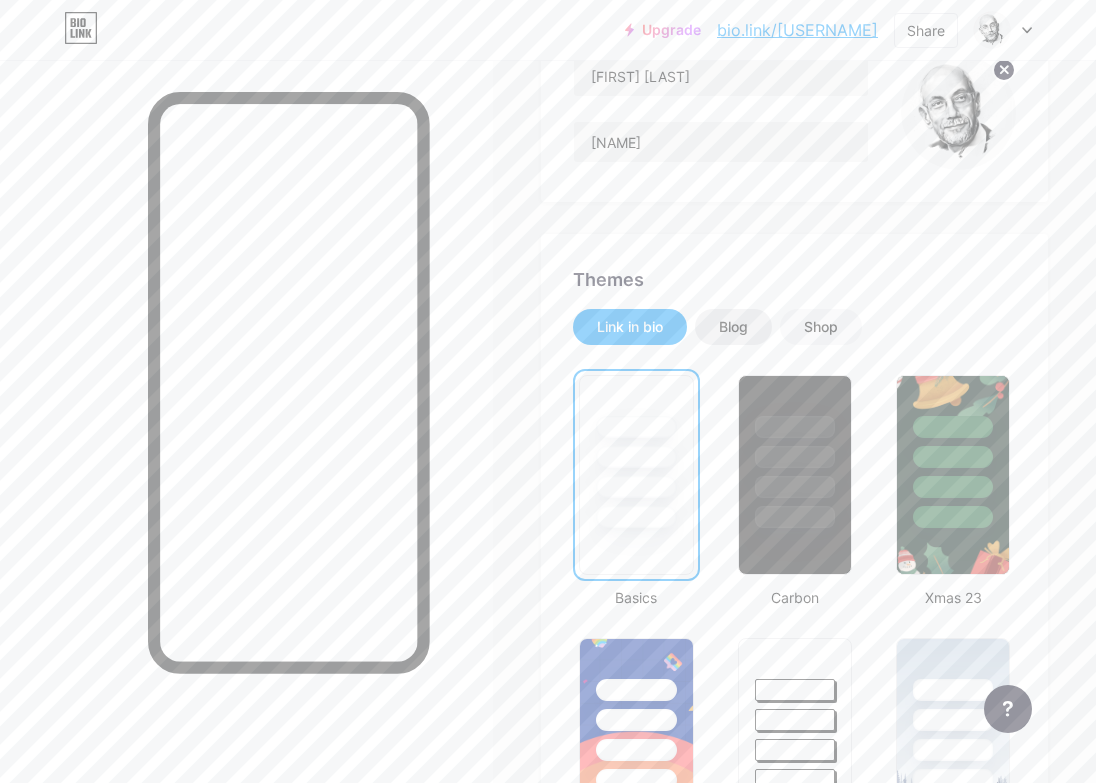 click on "Blog" at bounding box center [733, 327] 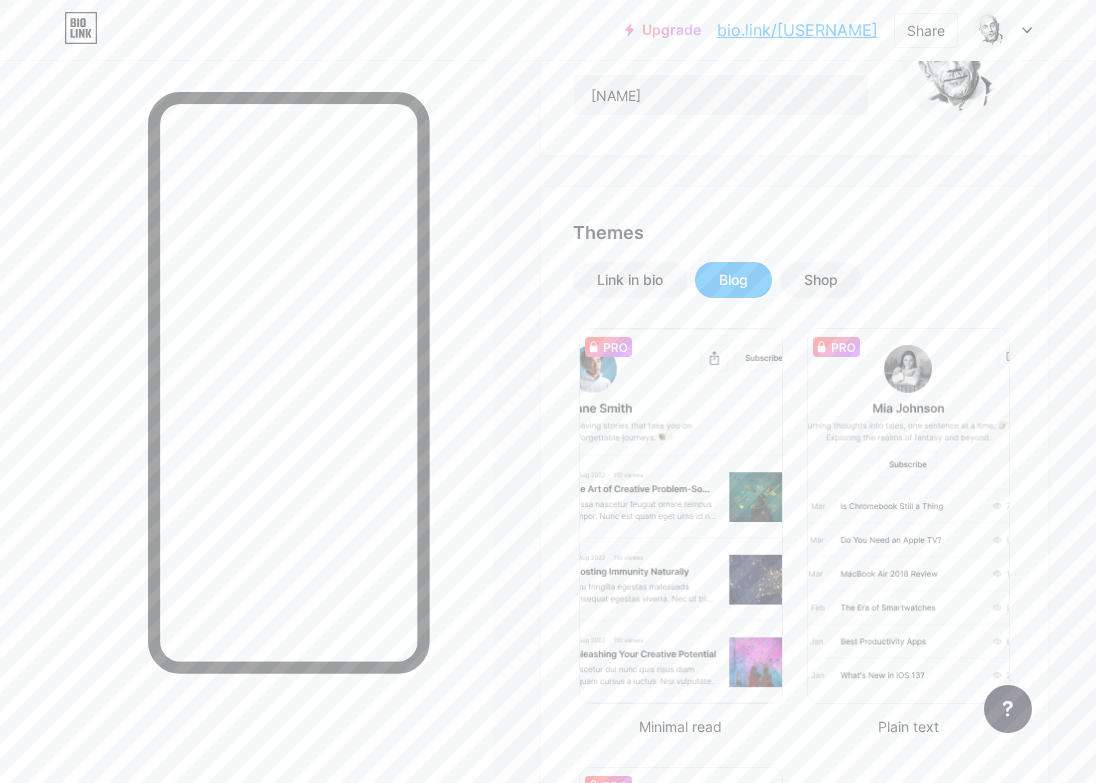 scroll, scrollTop: 292, scrollLeft: 0, axis: vertical 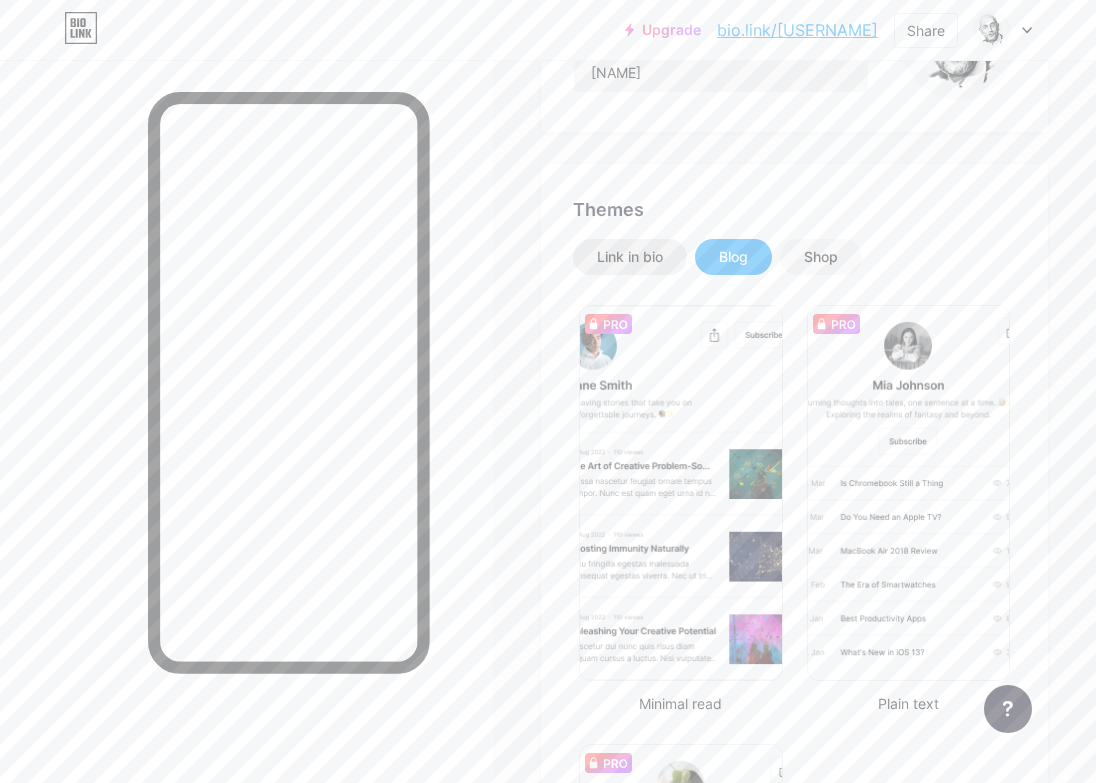 click on "Link in bio" at bounding box center (630, 257) 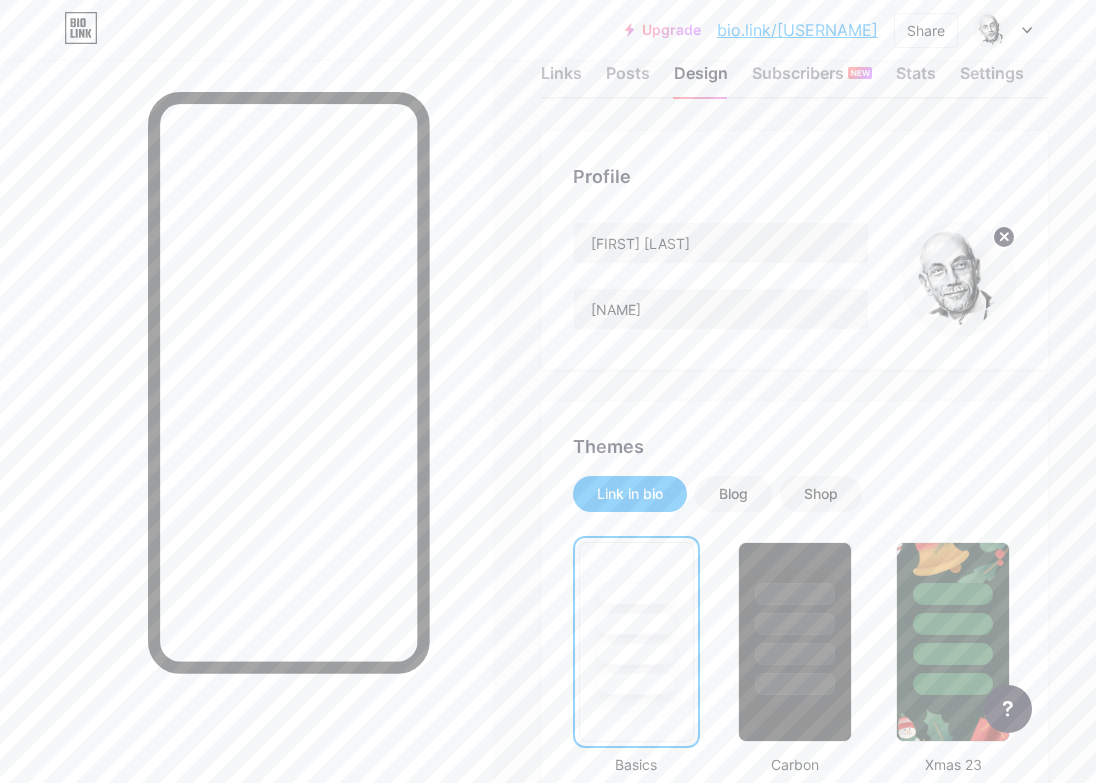 scroll, scrollTop: 0, scrollLeft: 0, axis: both 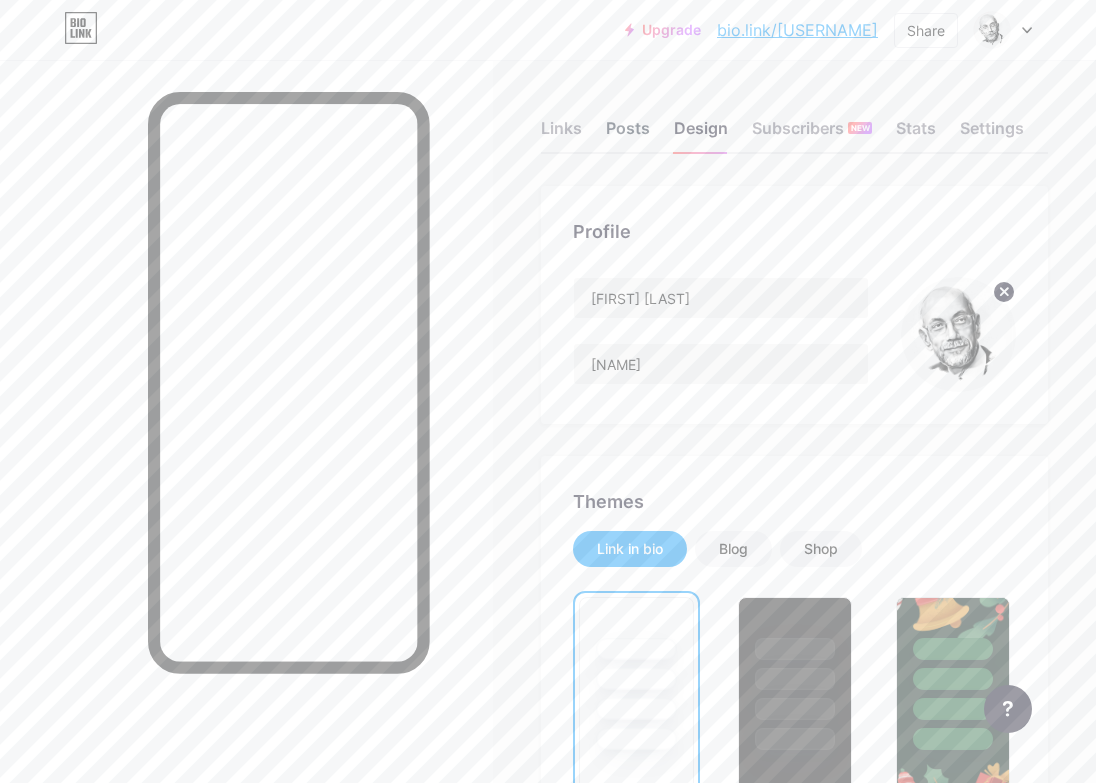 click on "Posts" at bounding box center (628, 134) 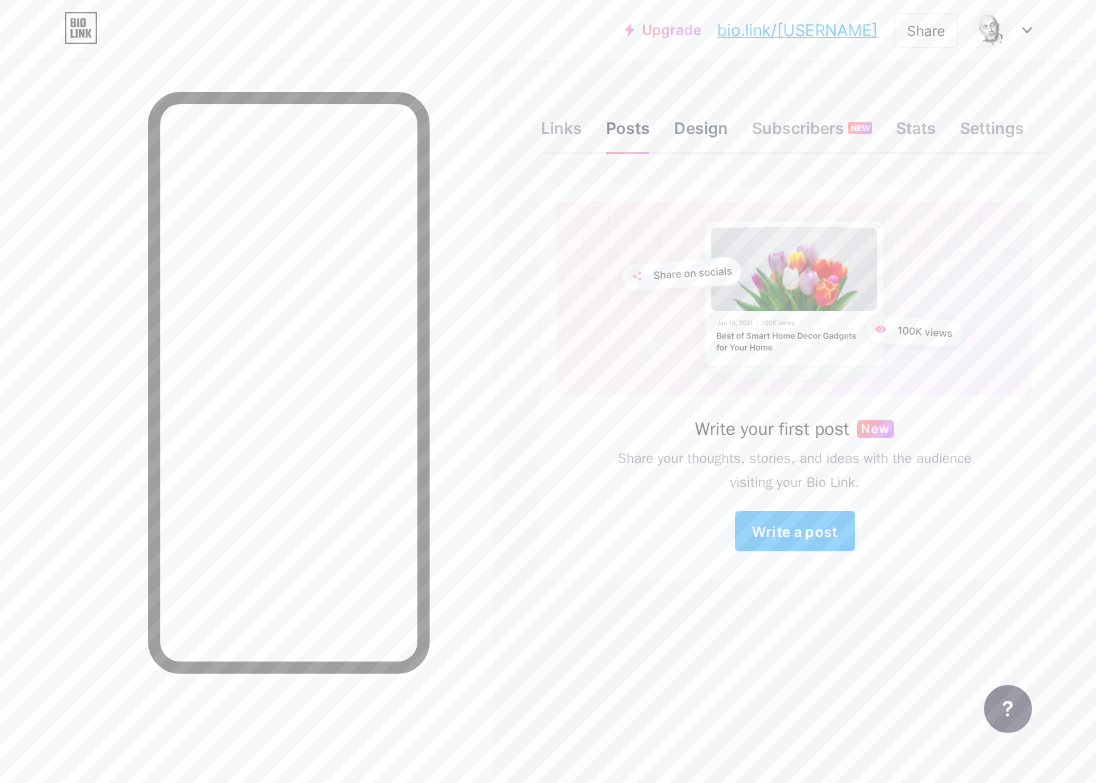 click on "Design" at bounding box center (701, 134) 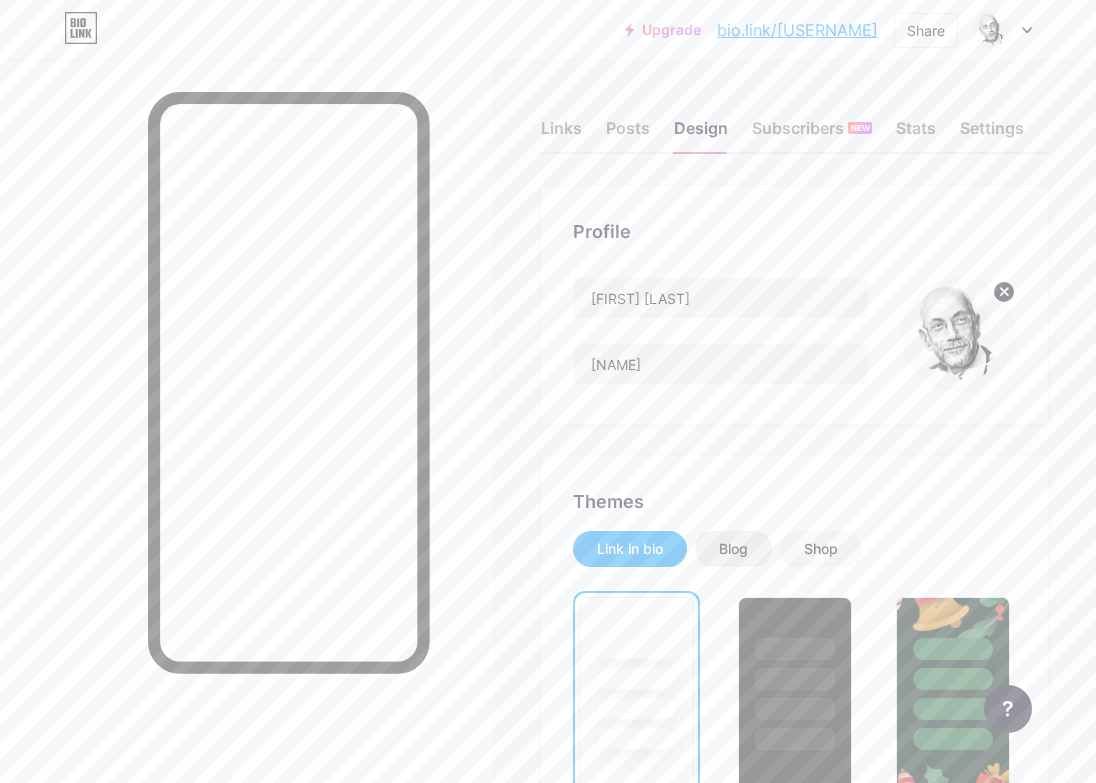 click on "Blog" at bounding box center [733, 549] 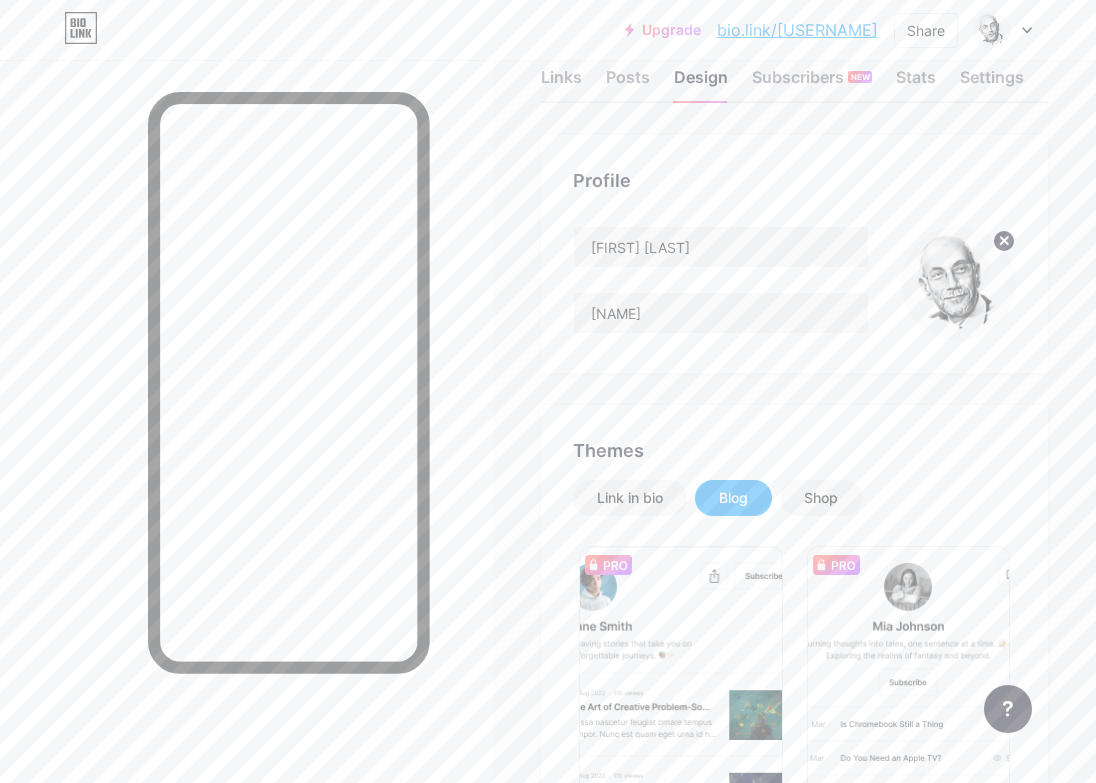 scroll, scrollTop: 0, scrollLeft: 0, axis: both 